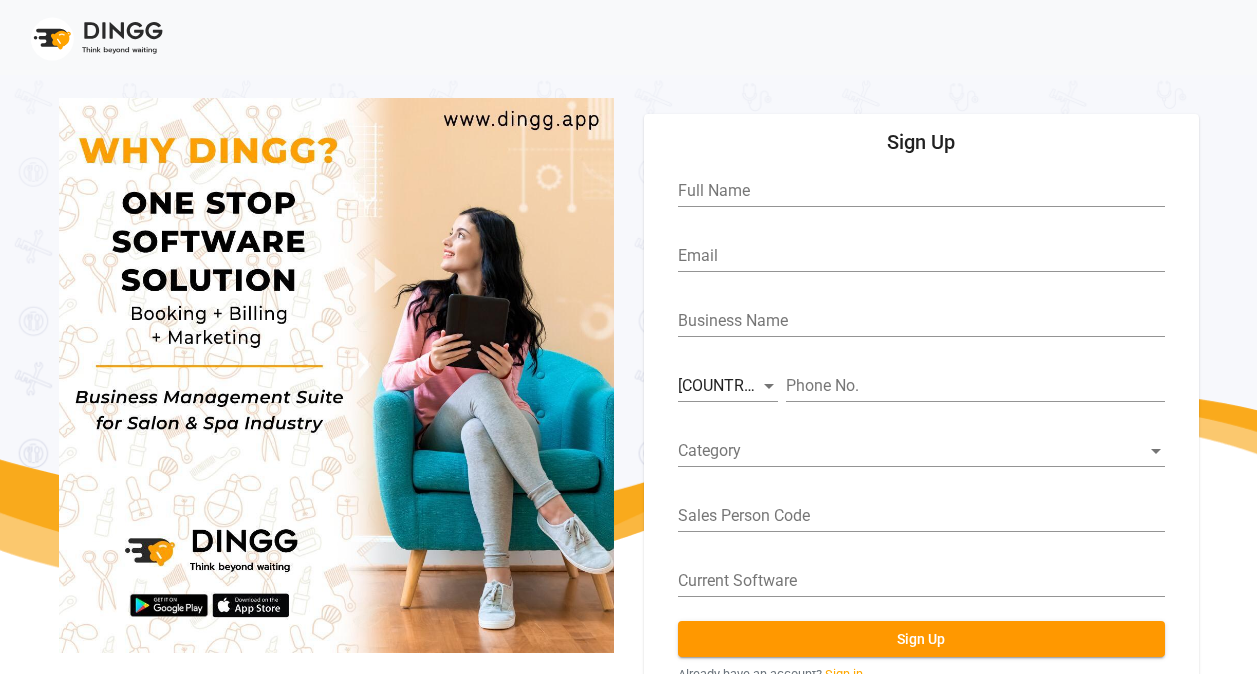 scroll, scrollTop: 74, scrollLeft: 0, axis: vertical 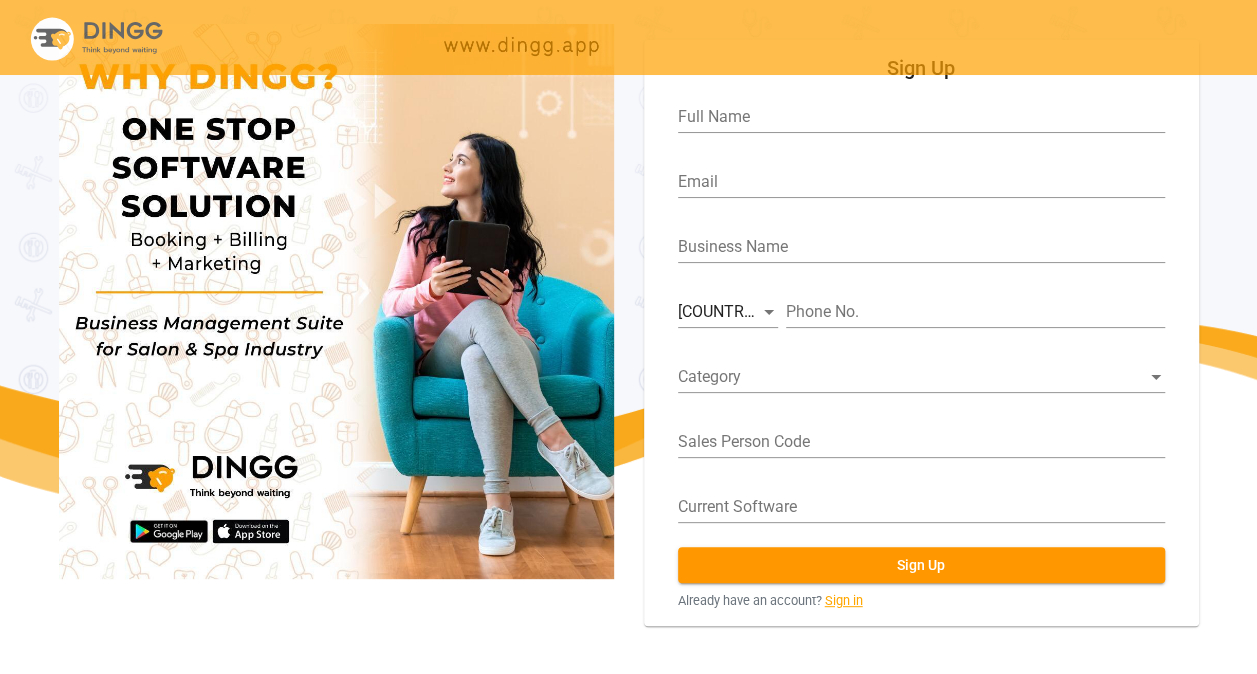 click on "Sign in" 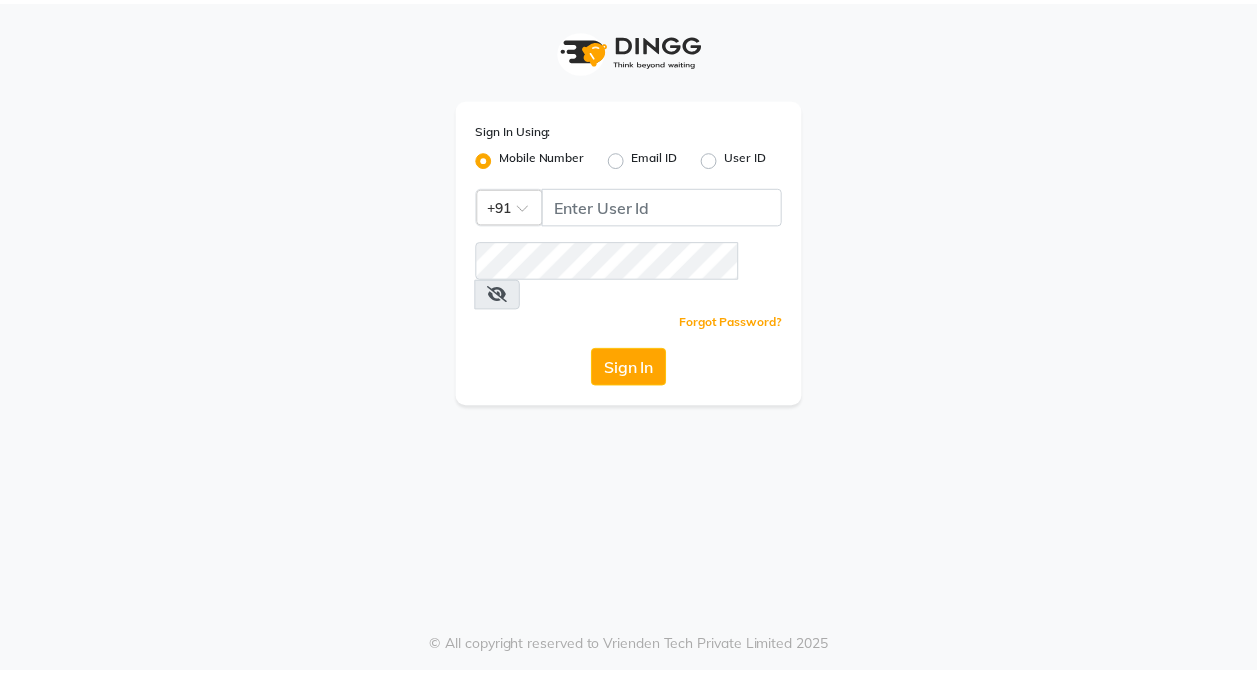 scroll, scrollTop: 0, scrollLeft: 0, axis: both 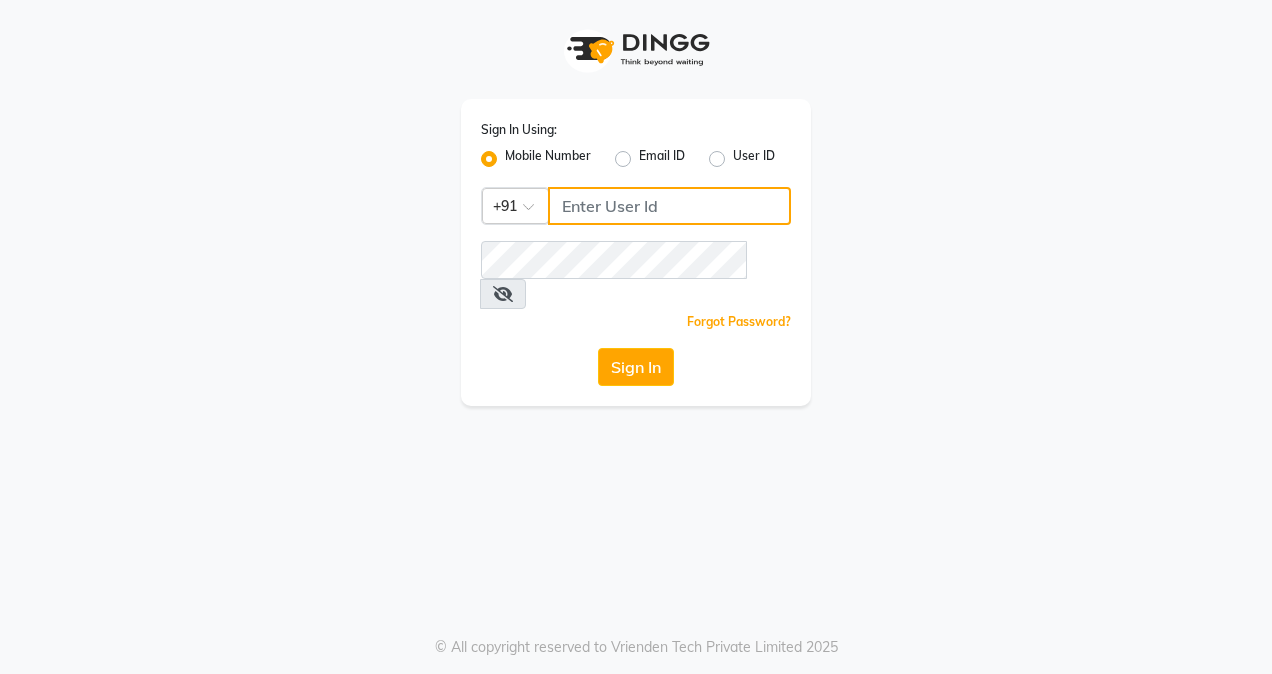click 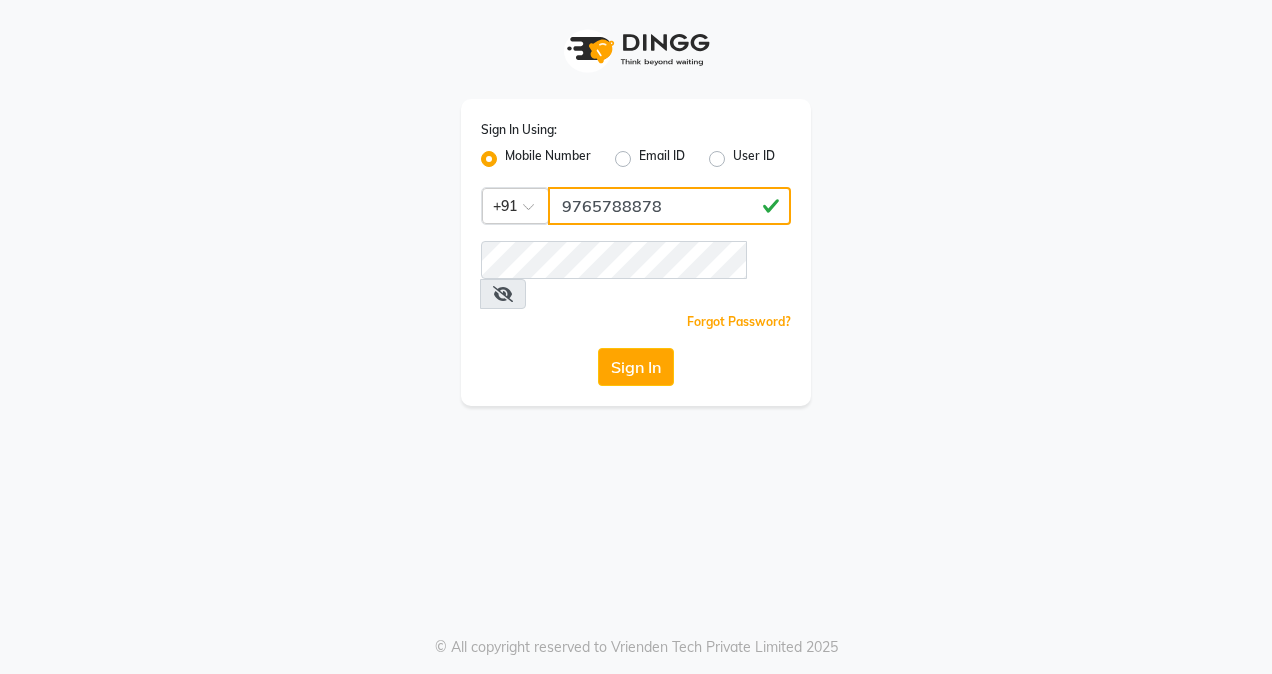 type on "9765788878" 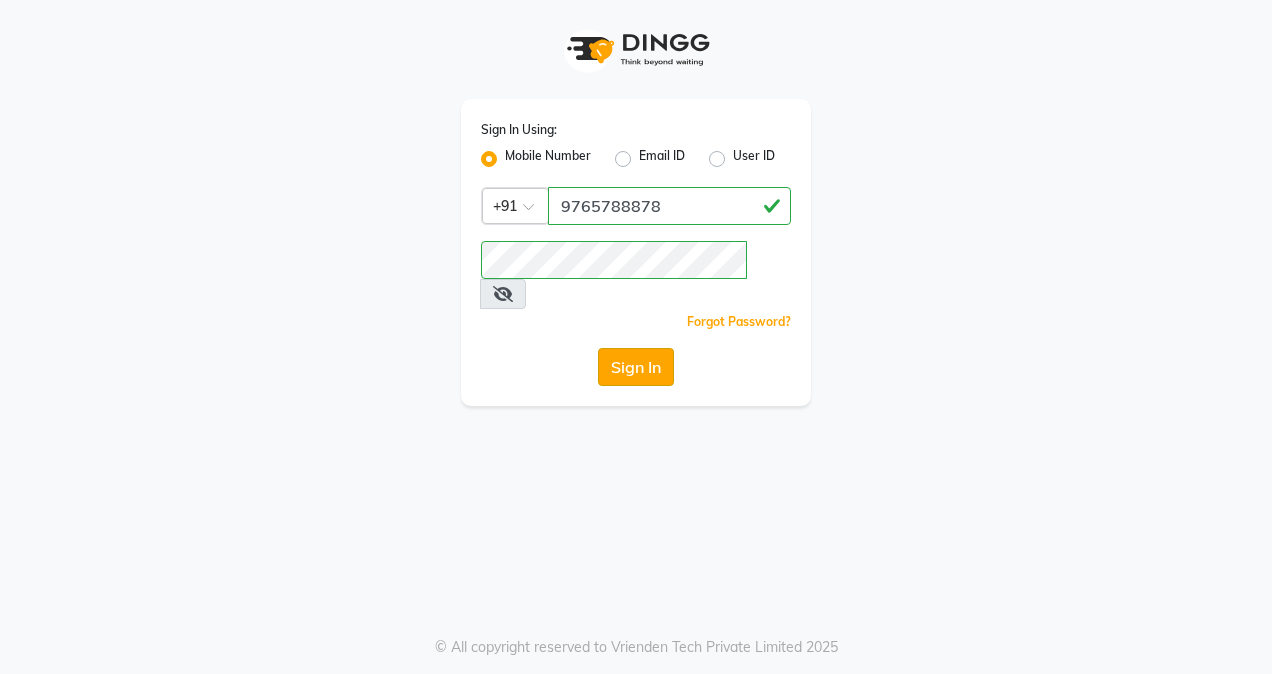 click on "Sign In" 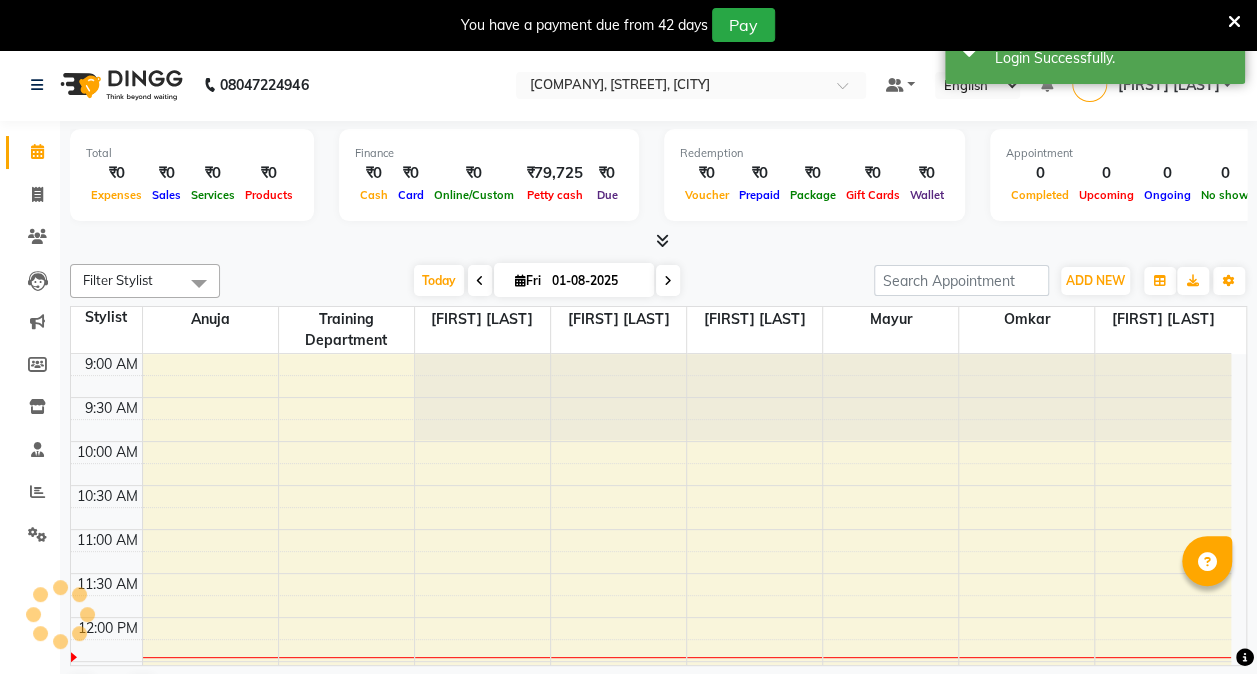 scroll, scrollTop: 0, scrollLeft: 0, axis: both 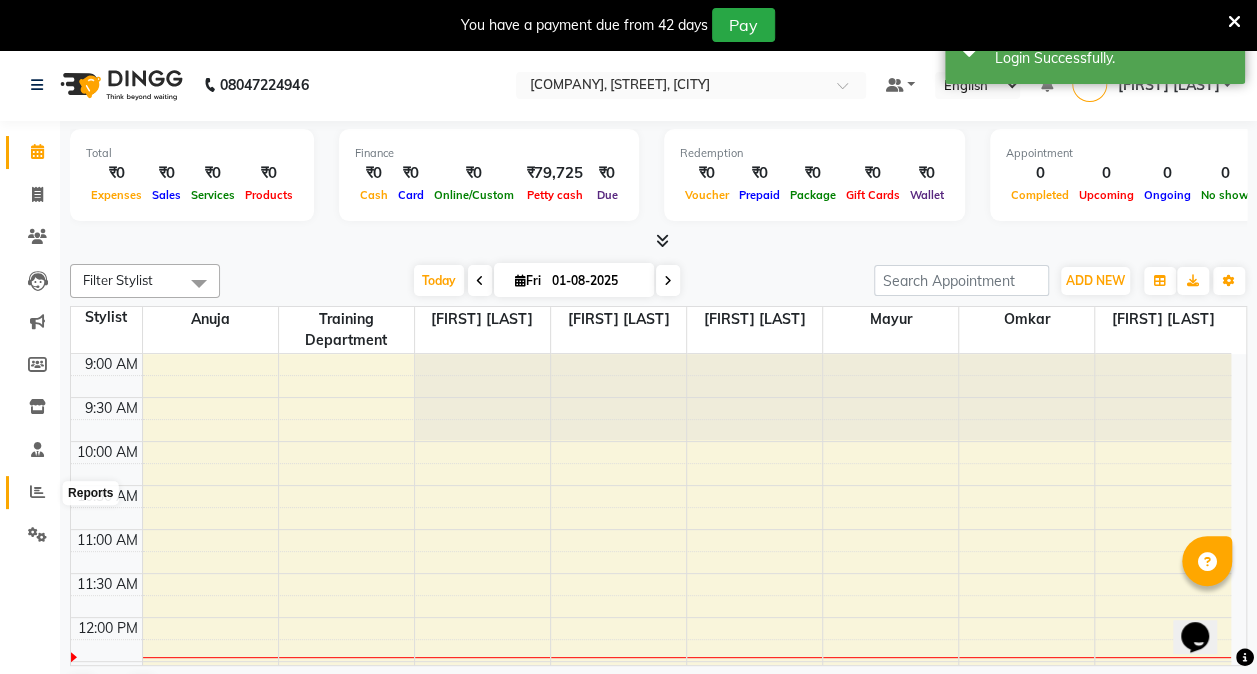 click 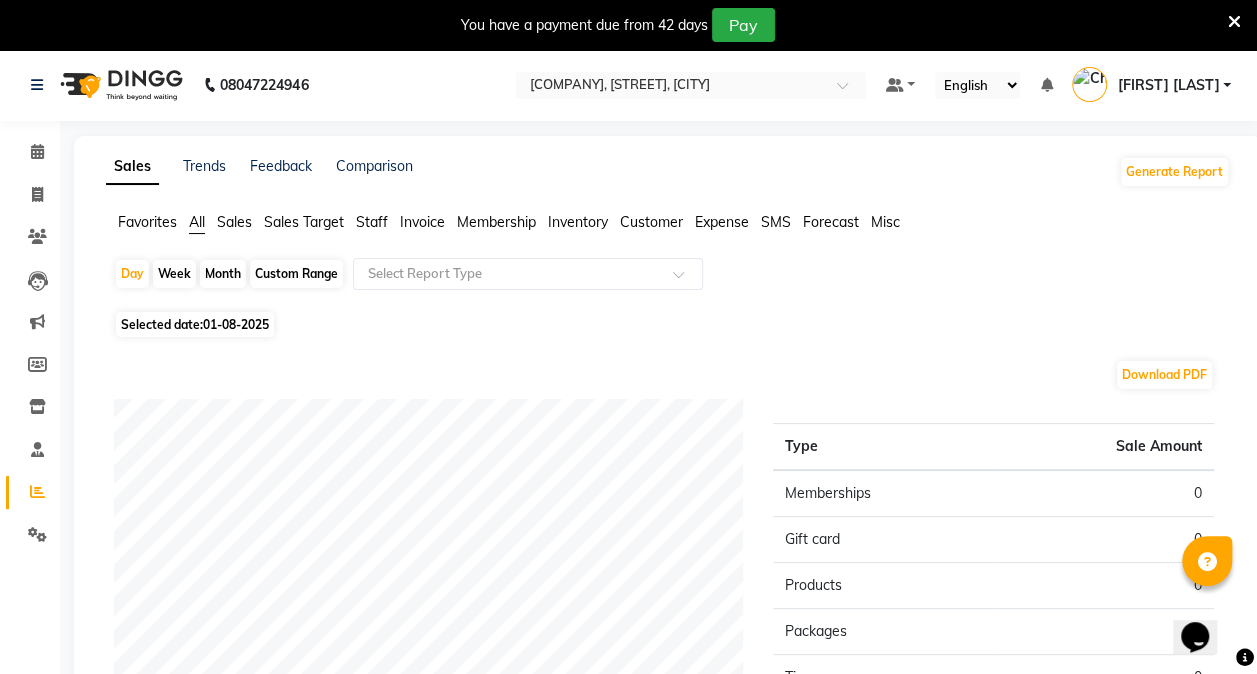 click on "Selected date:  01-08-2025" 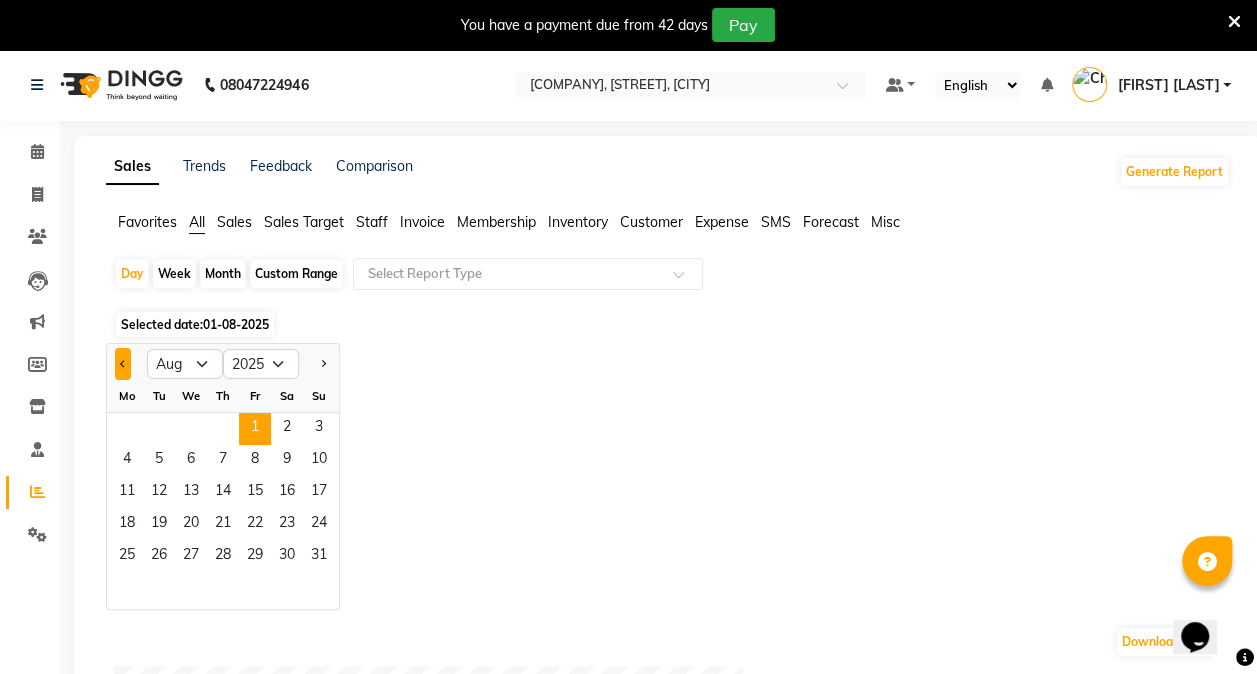 click 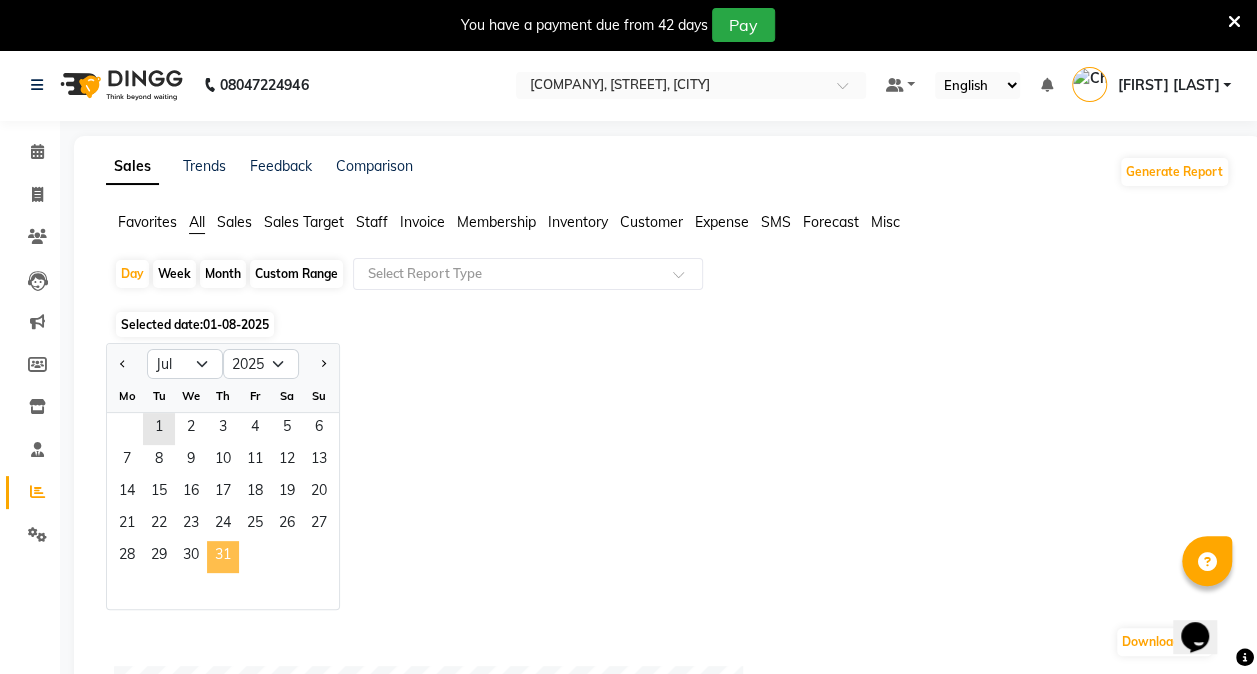 click on "31" 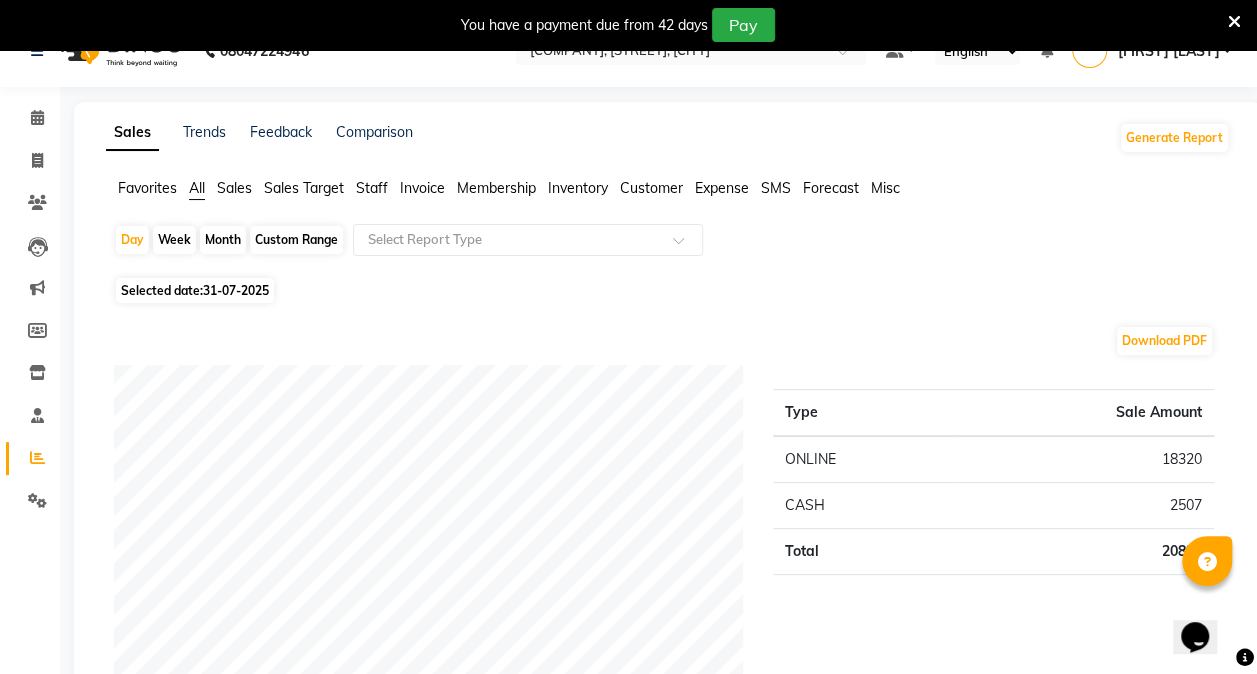 scroll, scrollTop: 0, scrollLeft: 0, axis: both 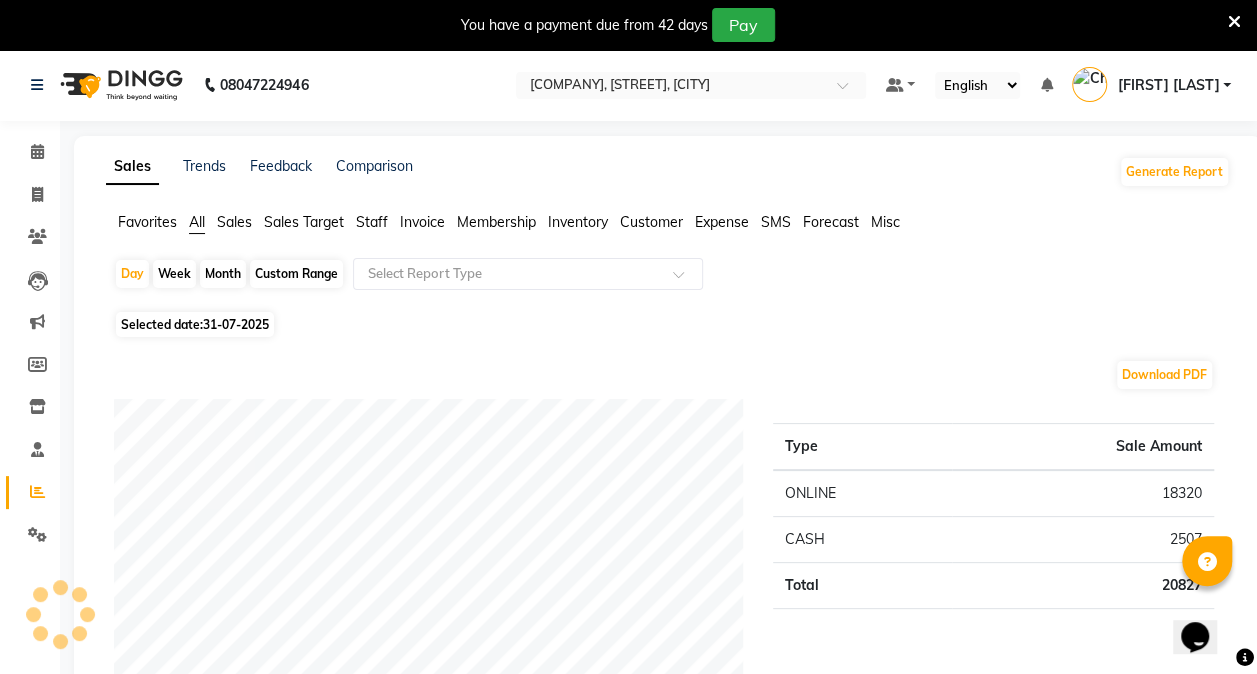 click on "Month" 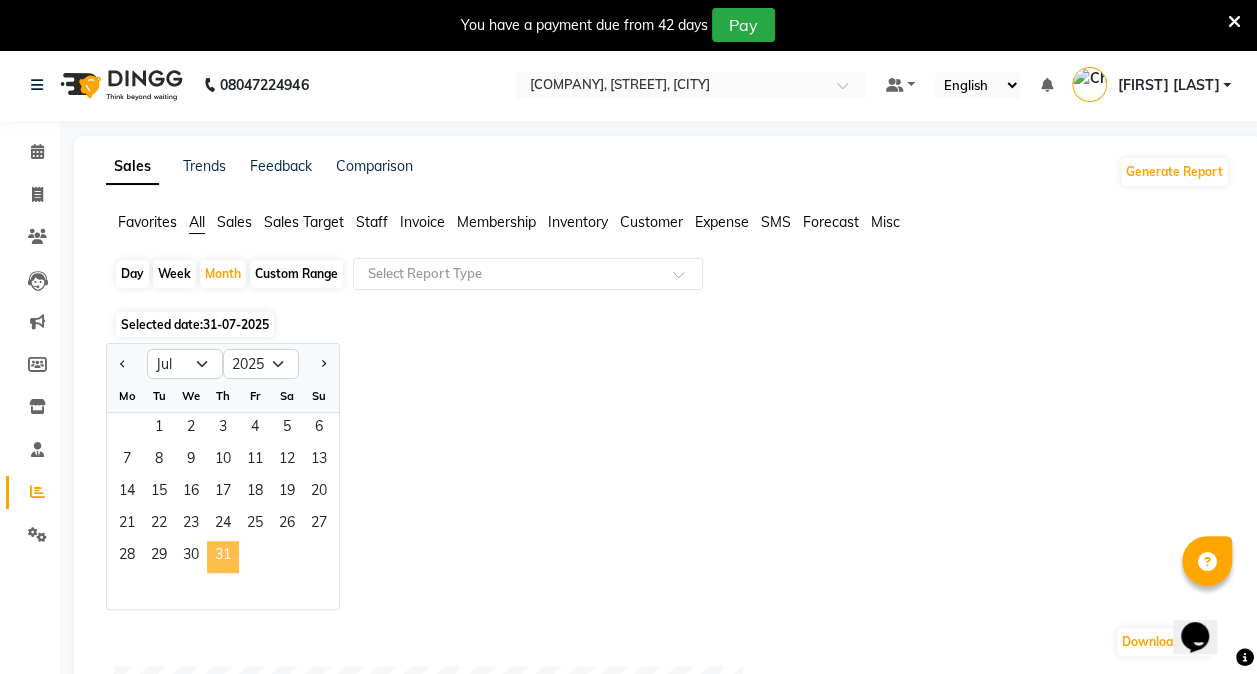 click on "31" 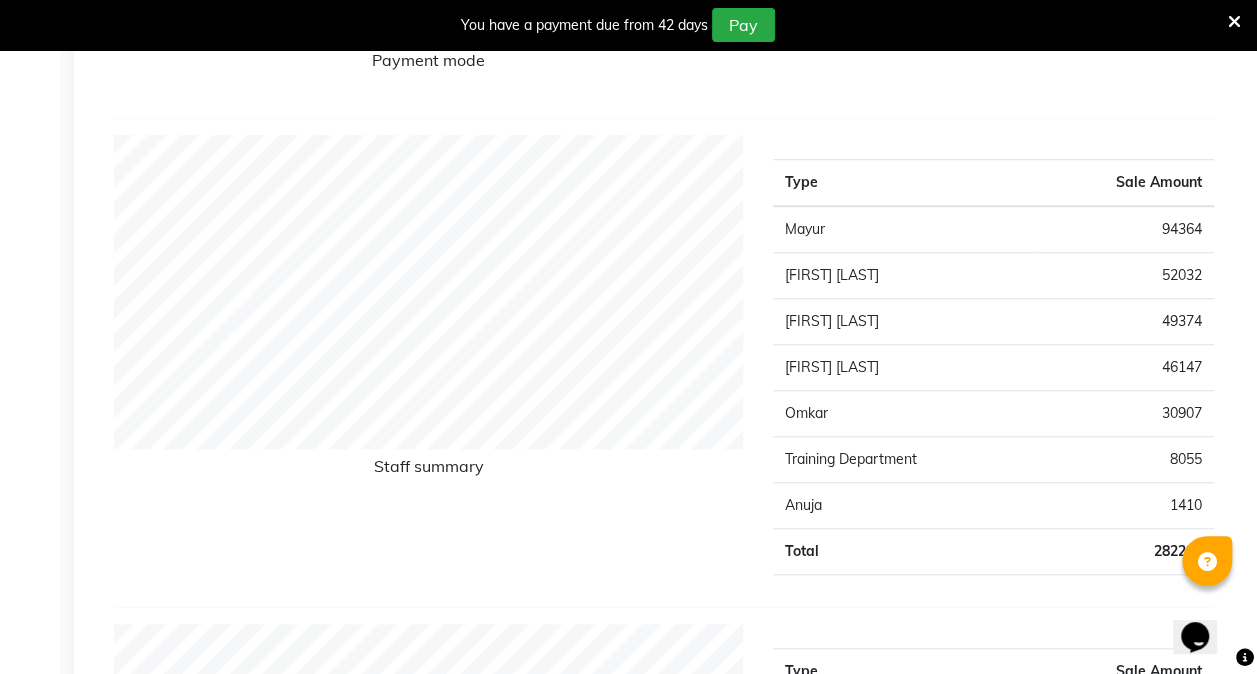 scroll, scrollTop: 674, scrollLeft: 0, axis: vertical 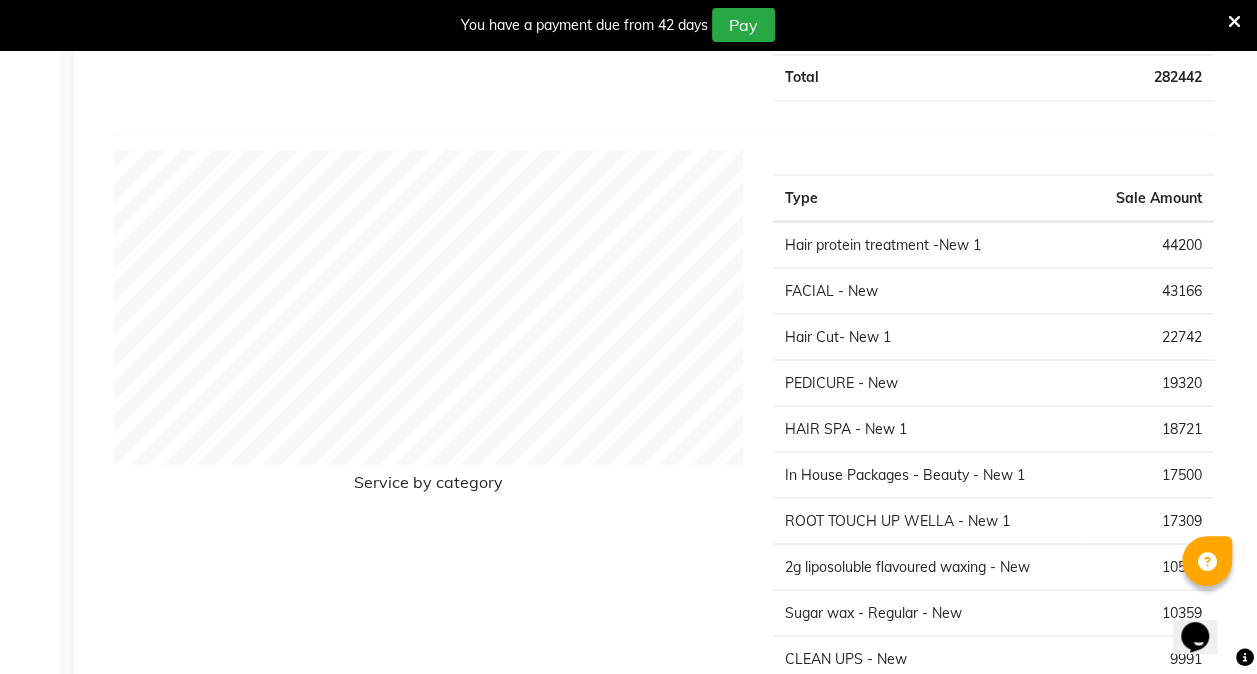 click at bounding box center (1234, 22) 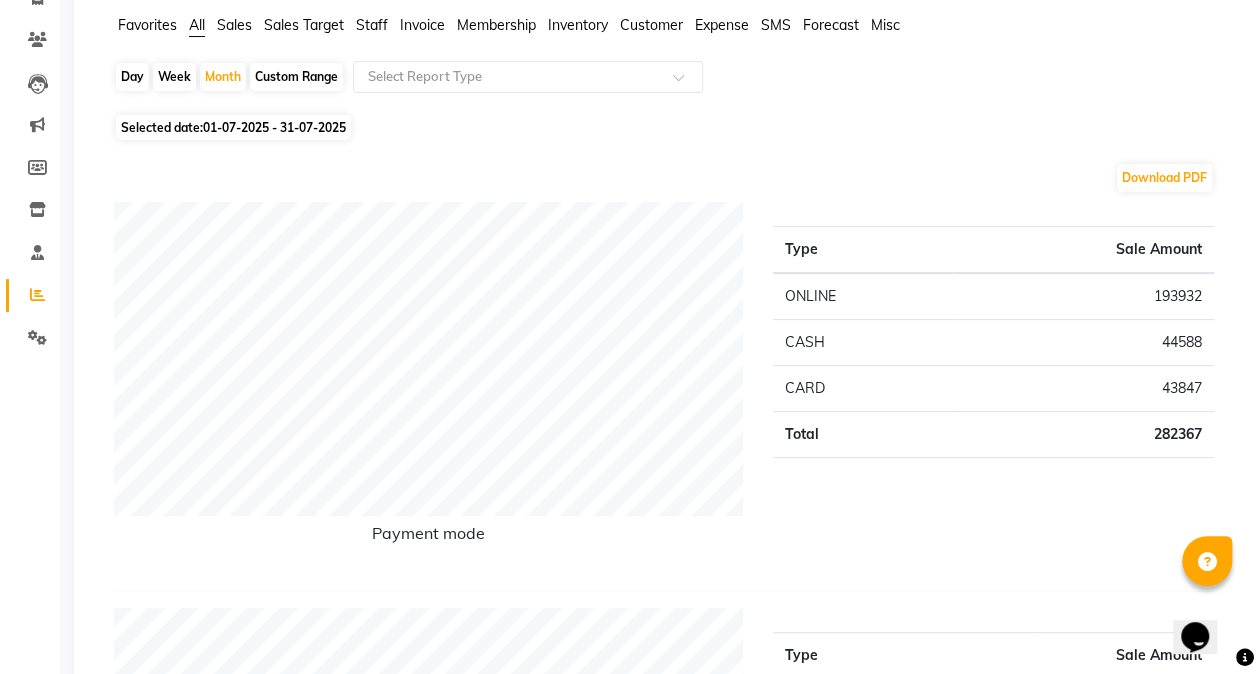 scroll, scrollTop: 0, scrollLeft: 0, axis: both 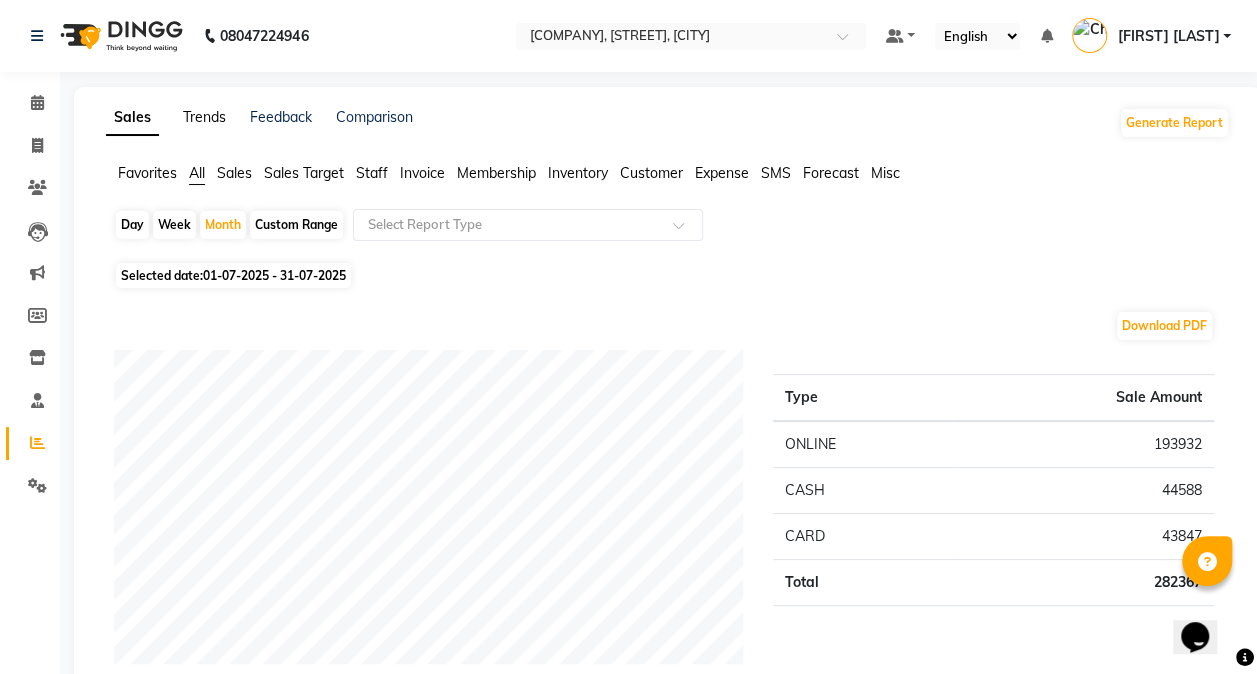 click on "Trends" 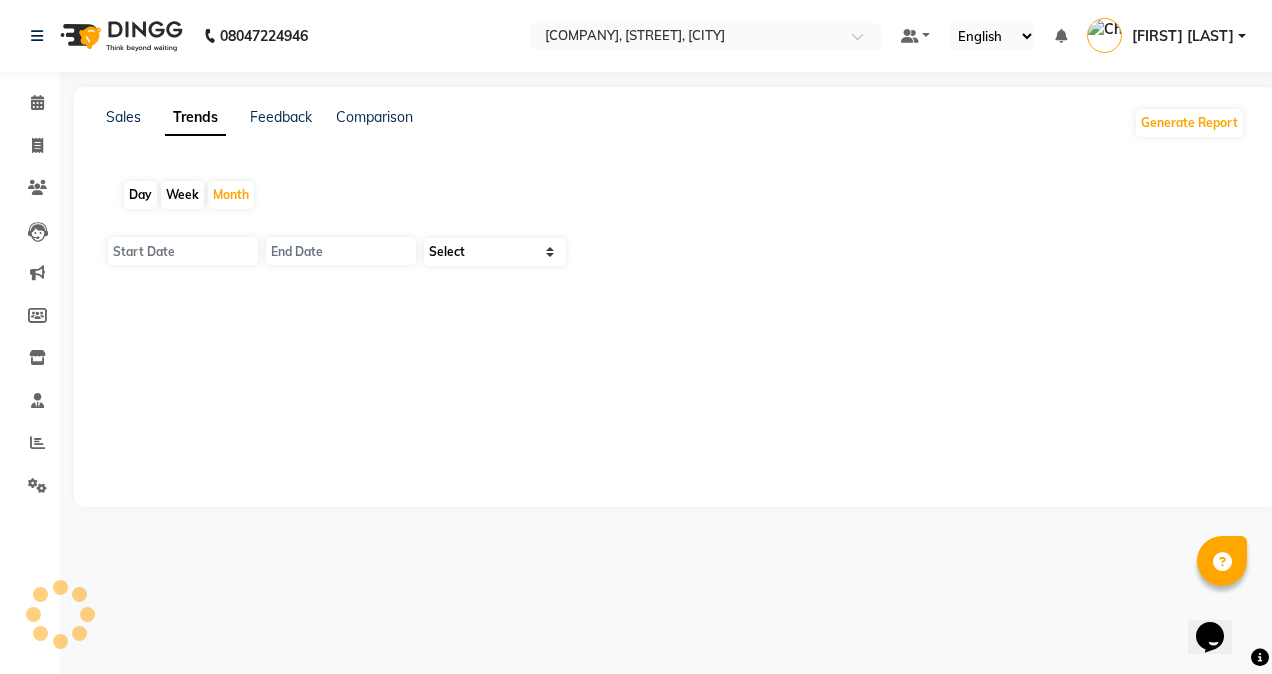 type on "01-08-2025" 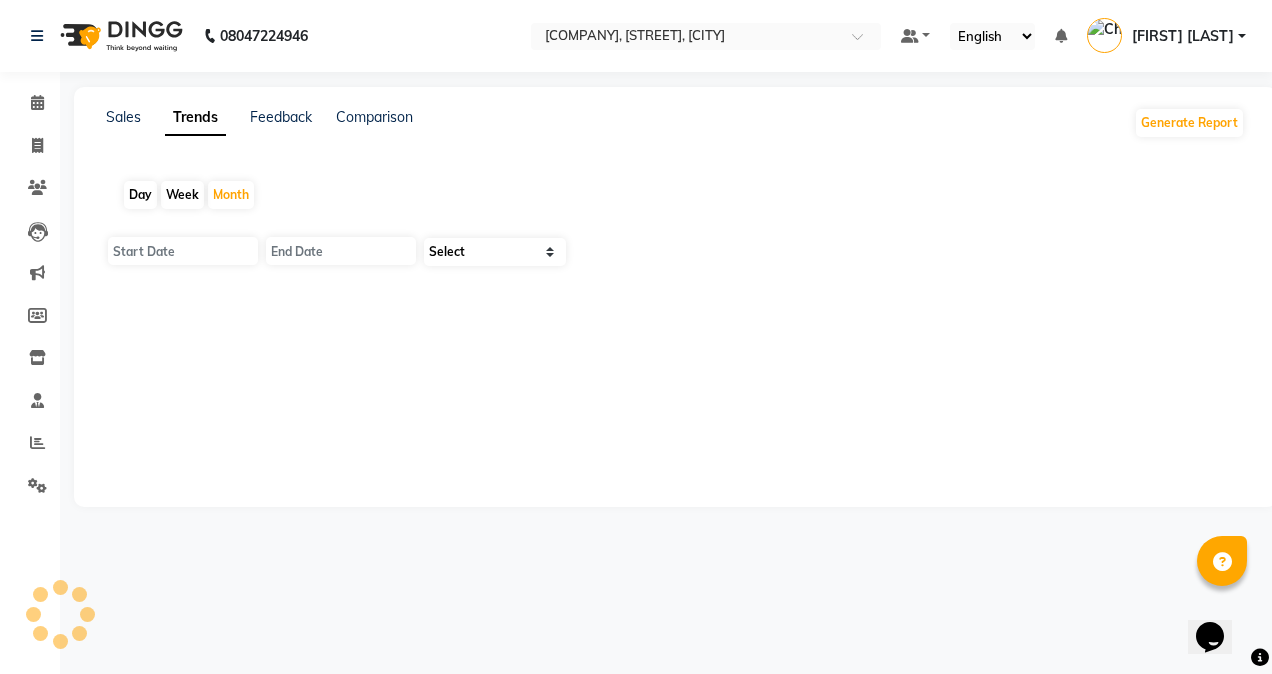 type on "31-08-2025" 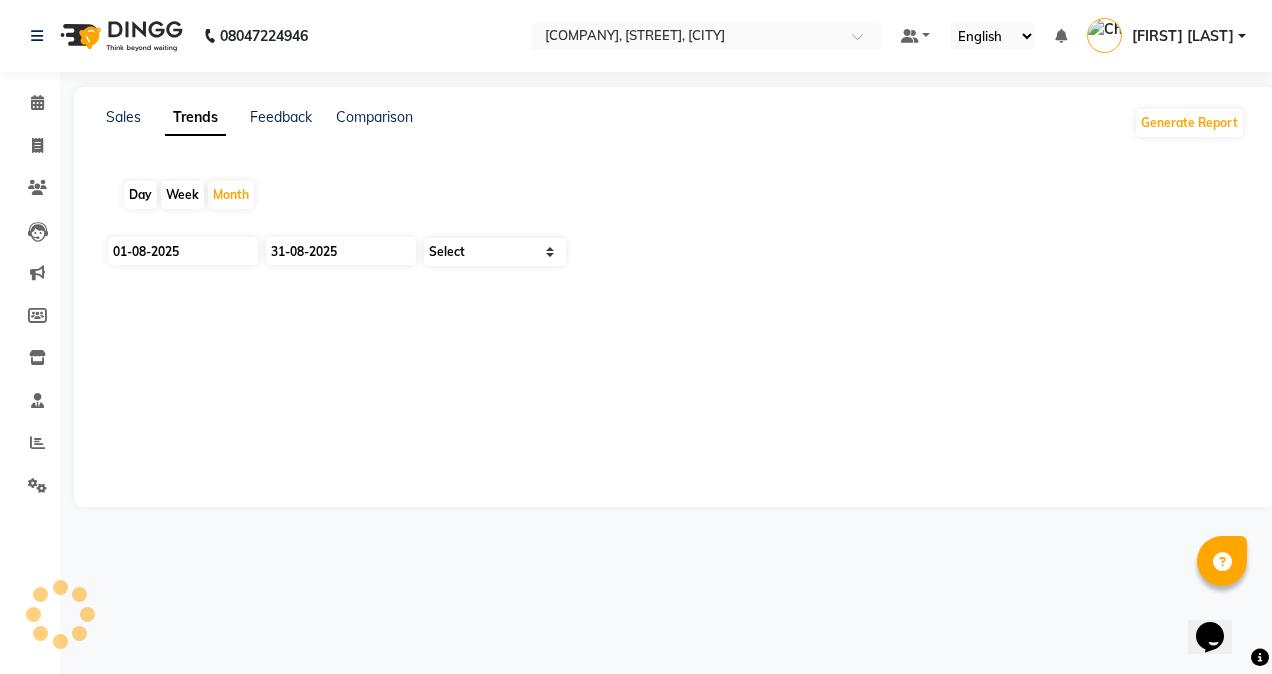 select on "by_client" 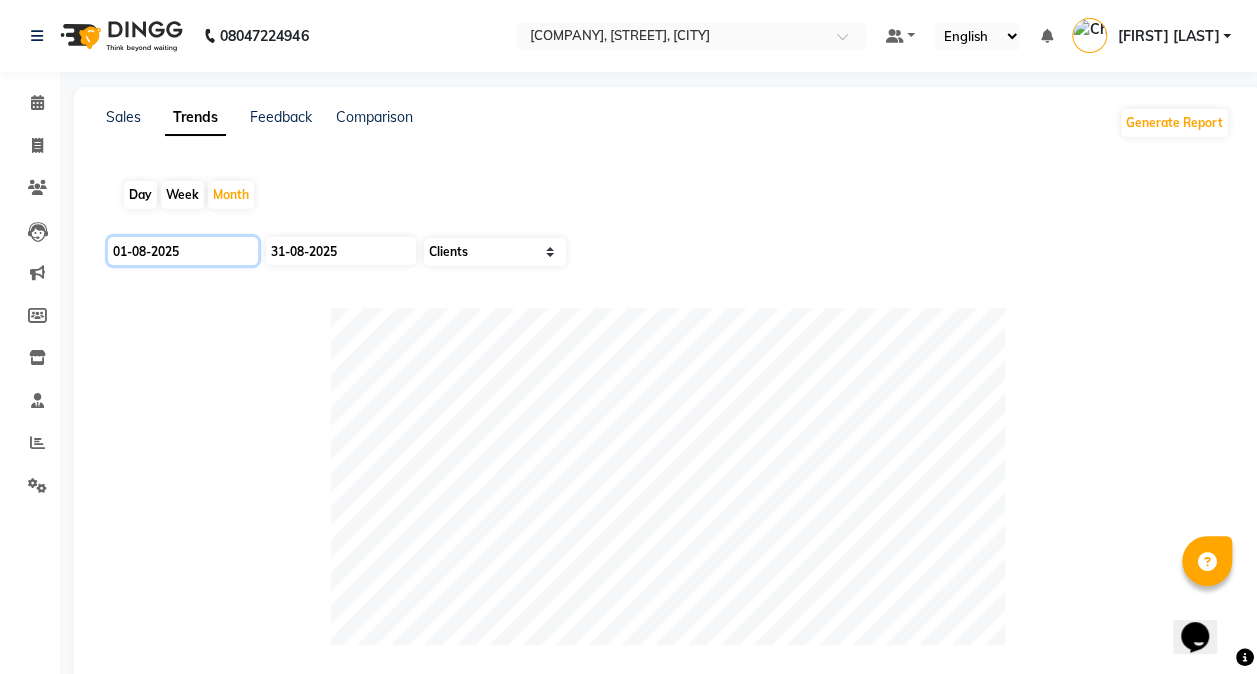 click on "01-08-2025" 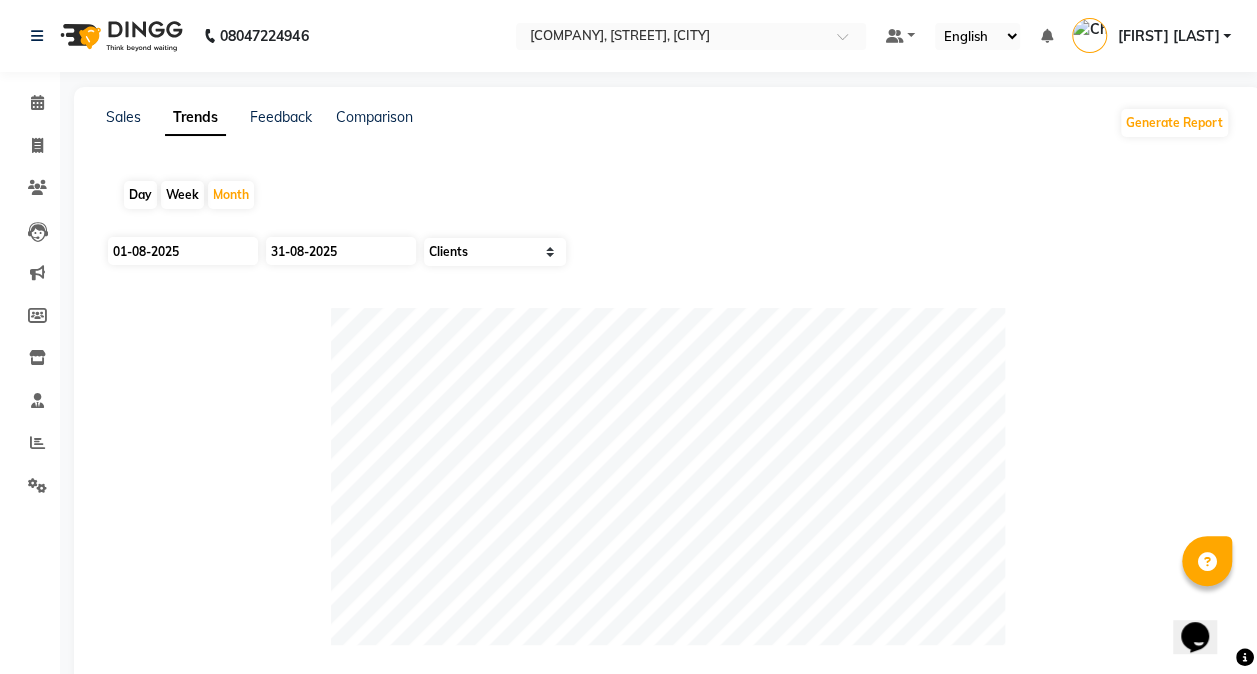select on "8" 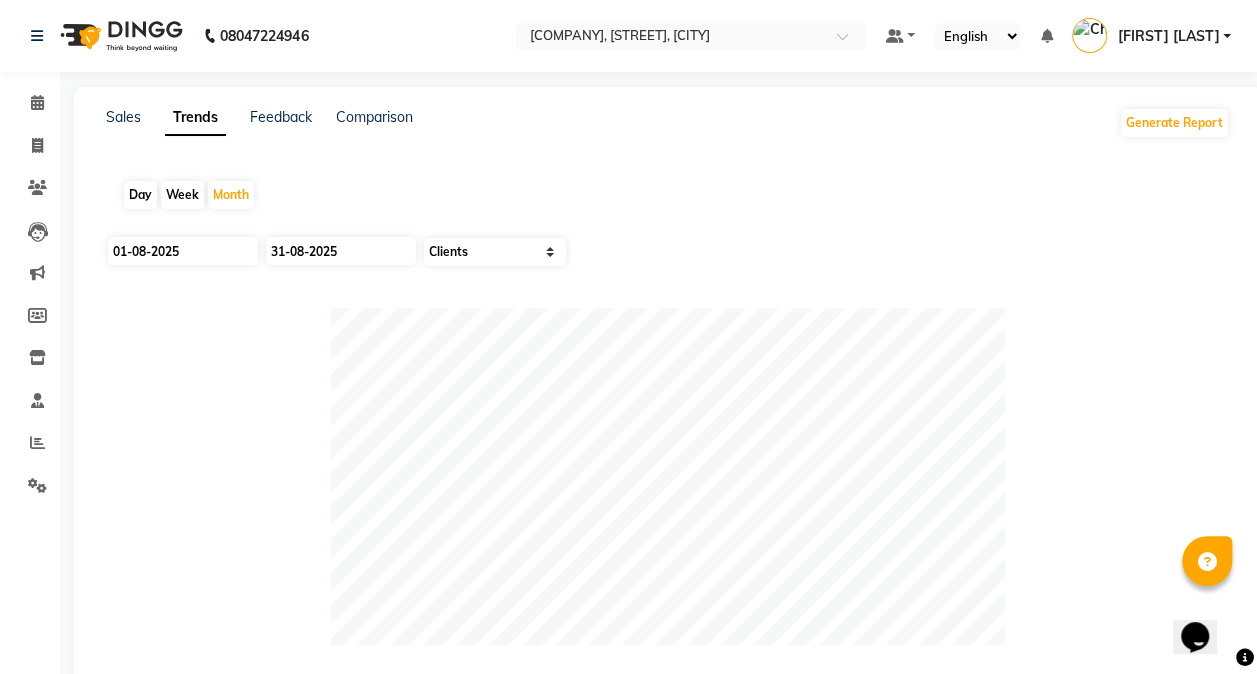 select on "2025" 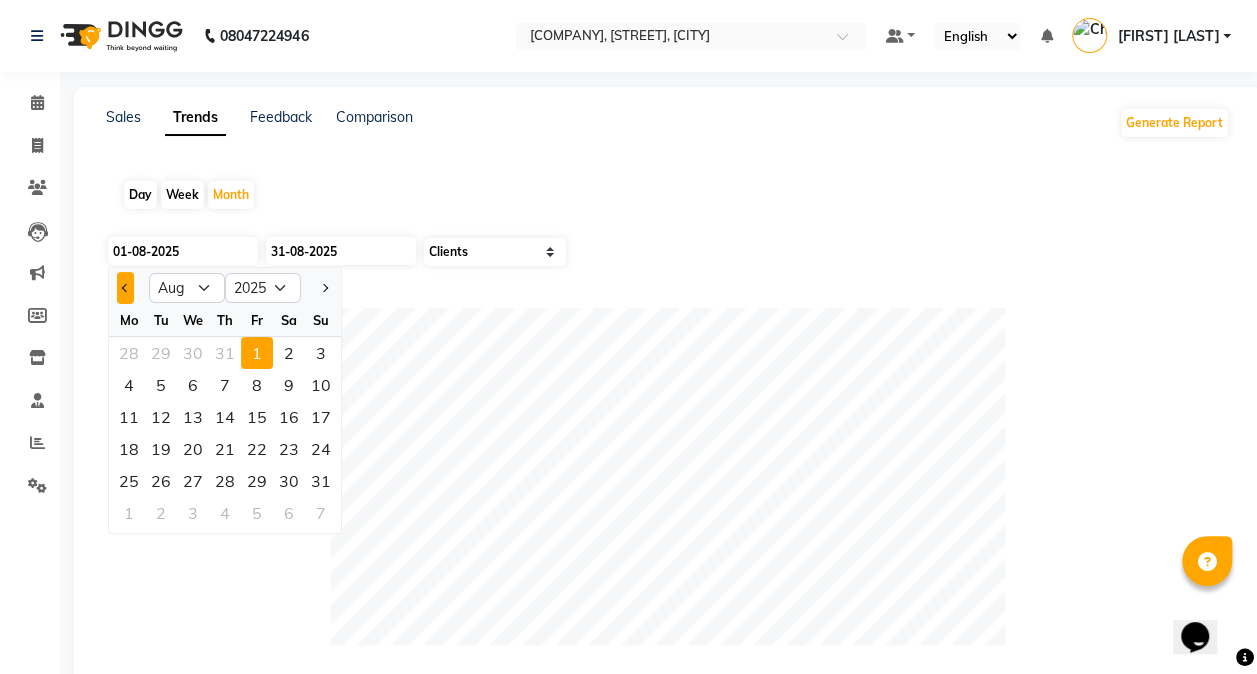 click 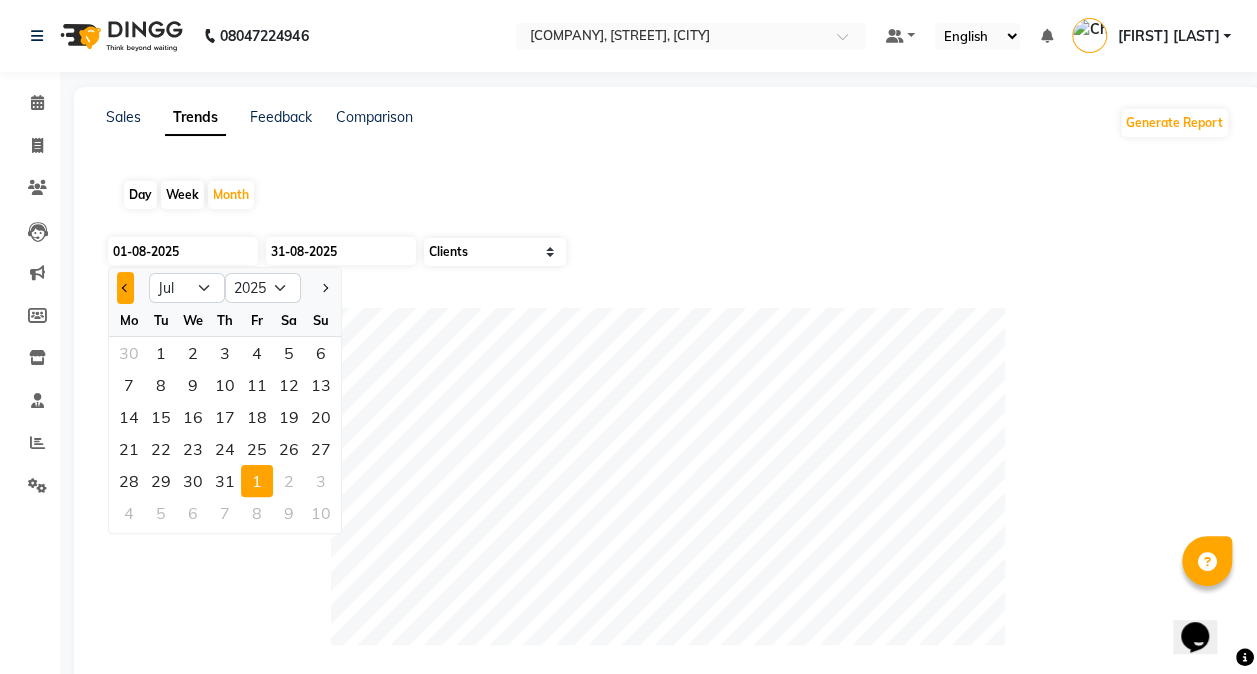 click 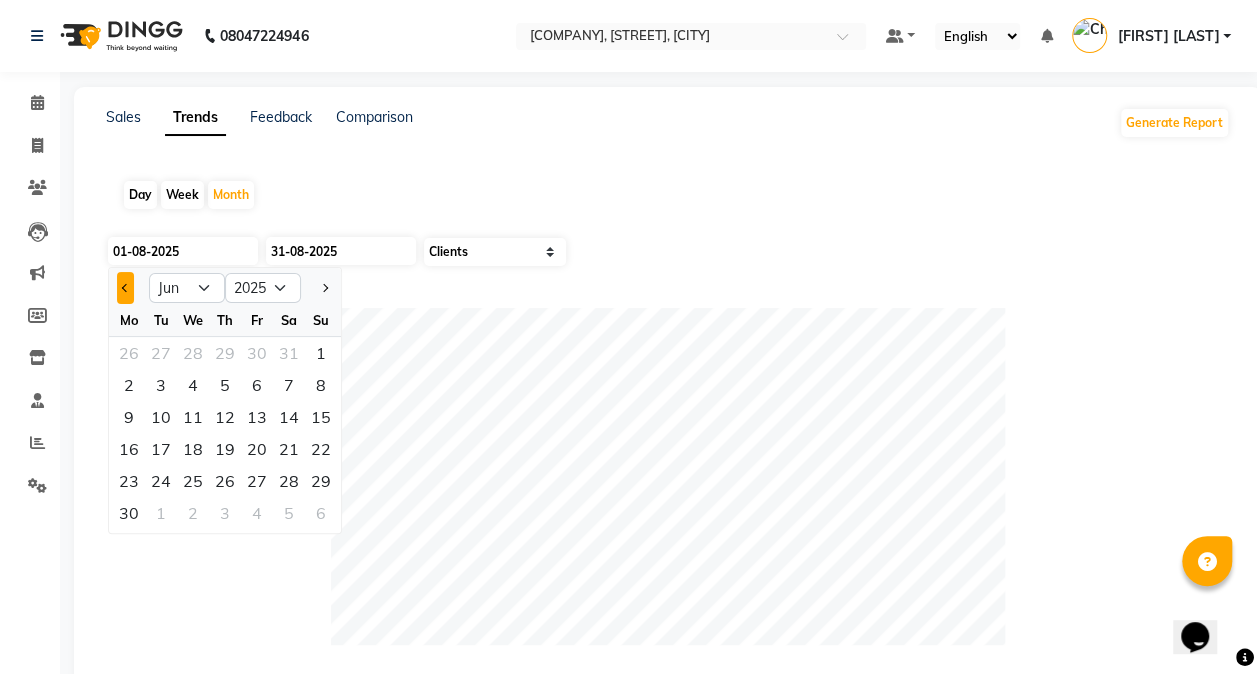 click 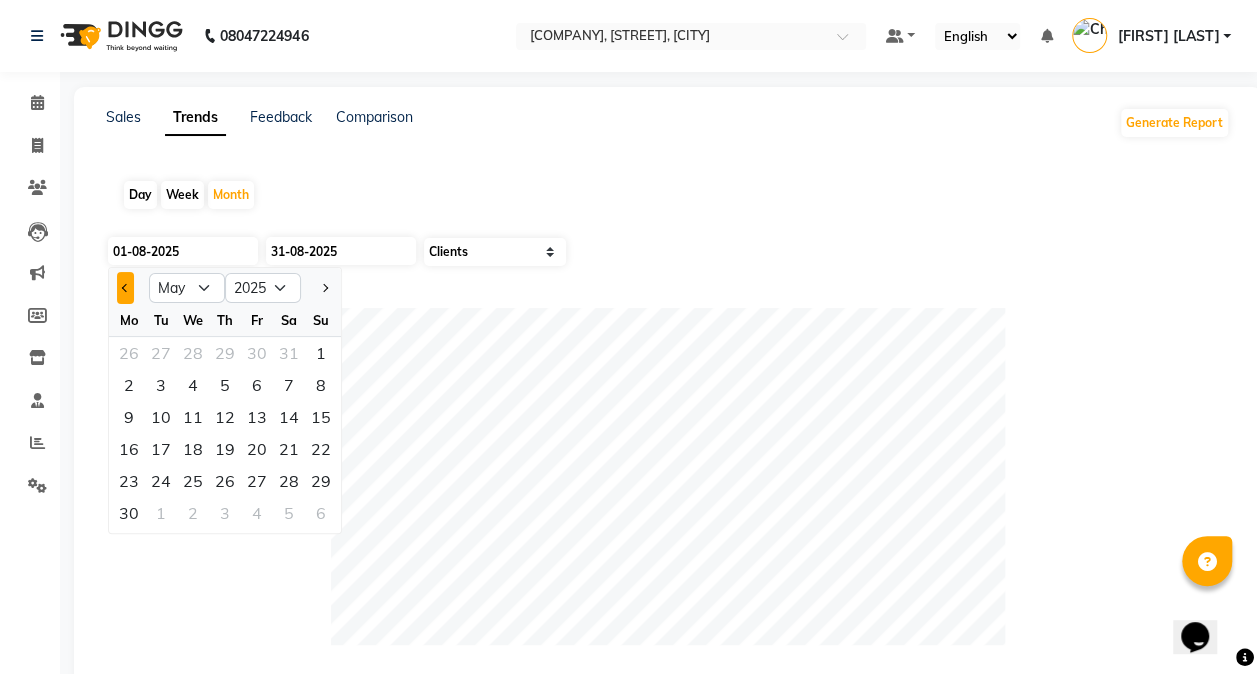 click 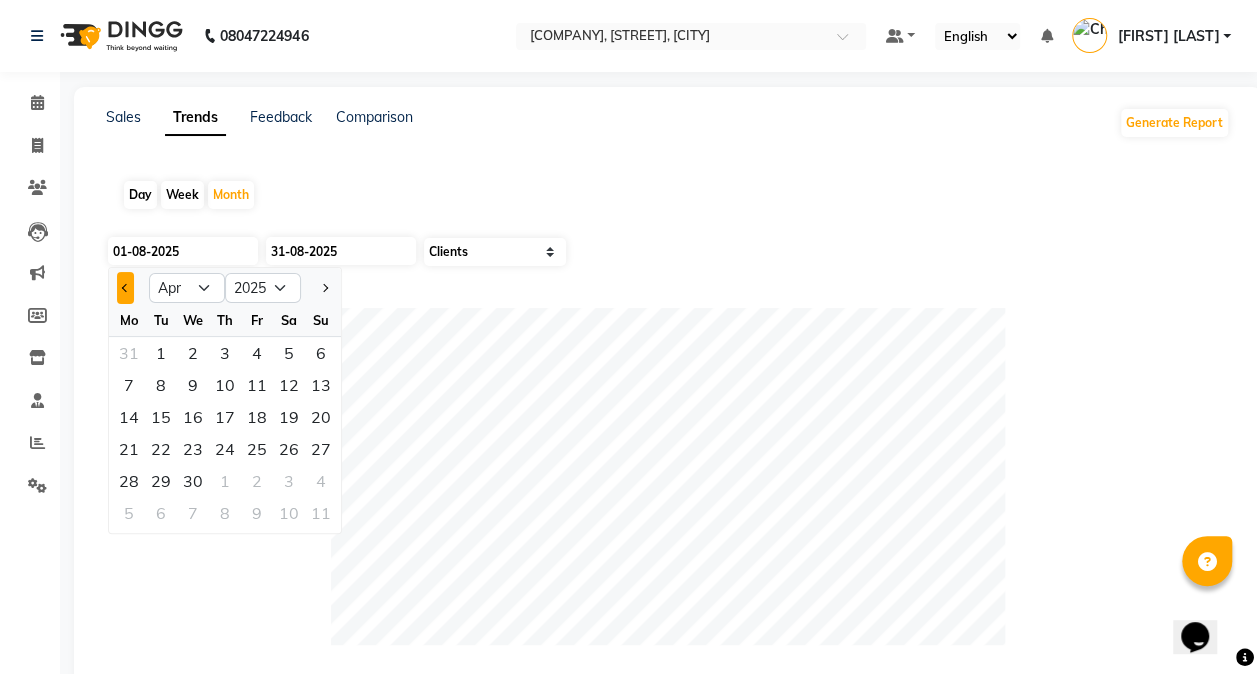 click 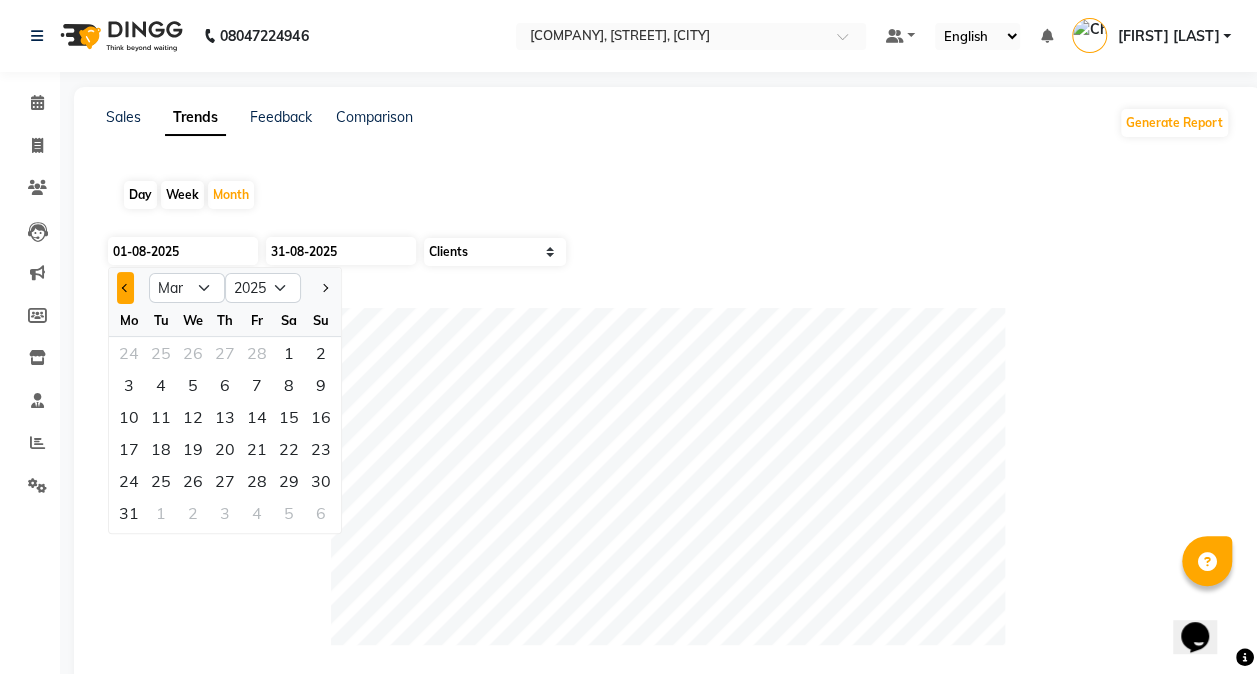 click 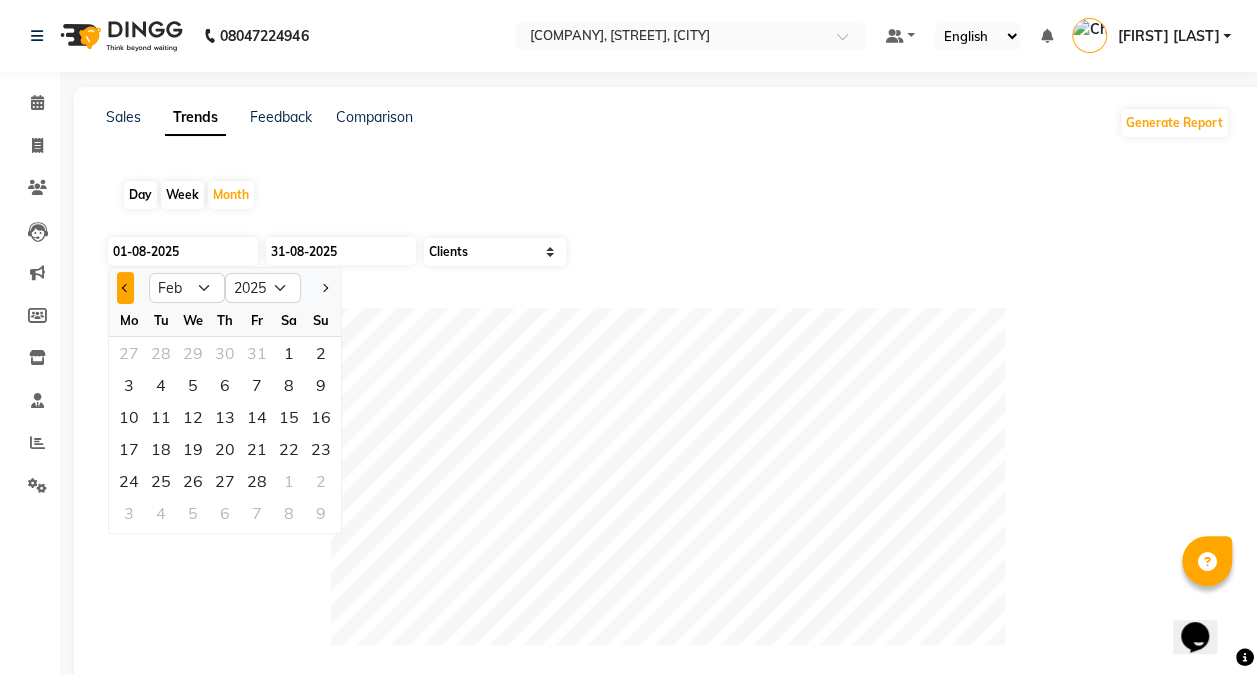 click 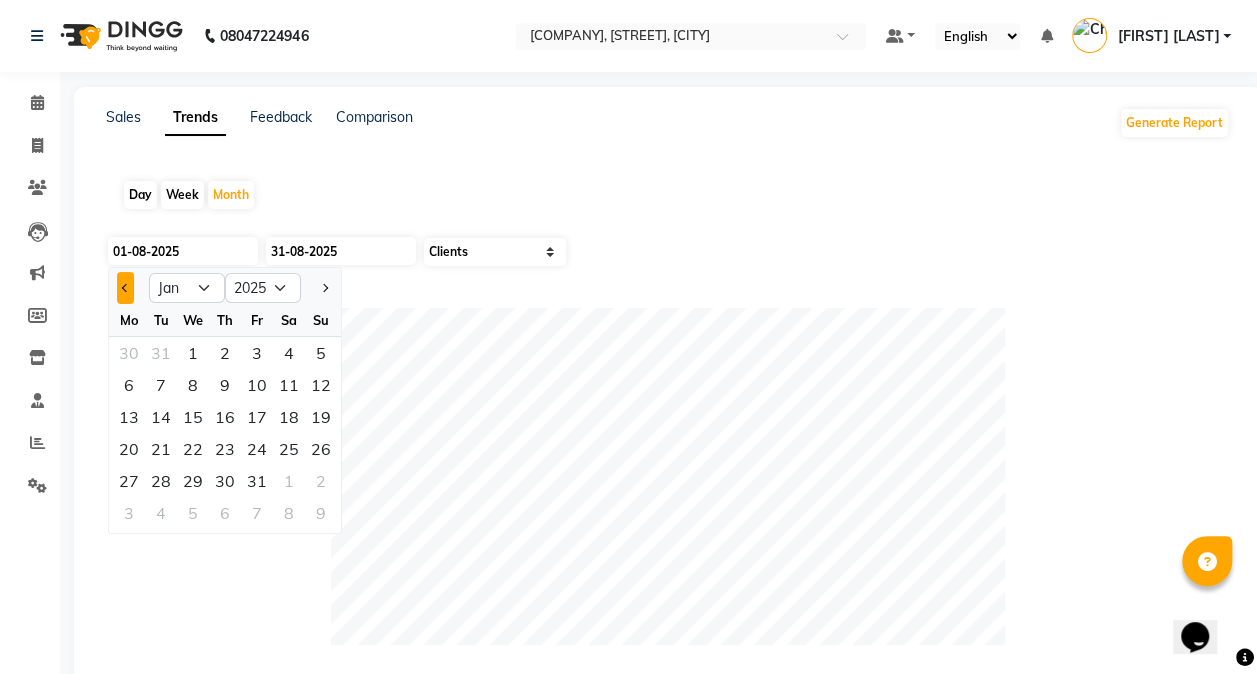 click 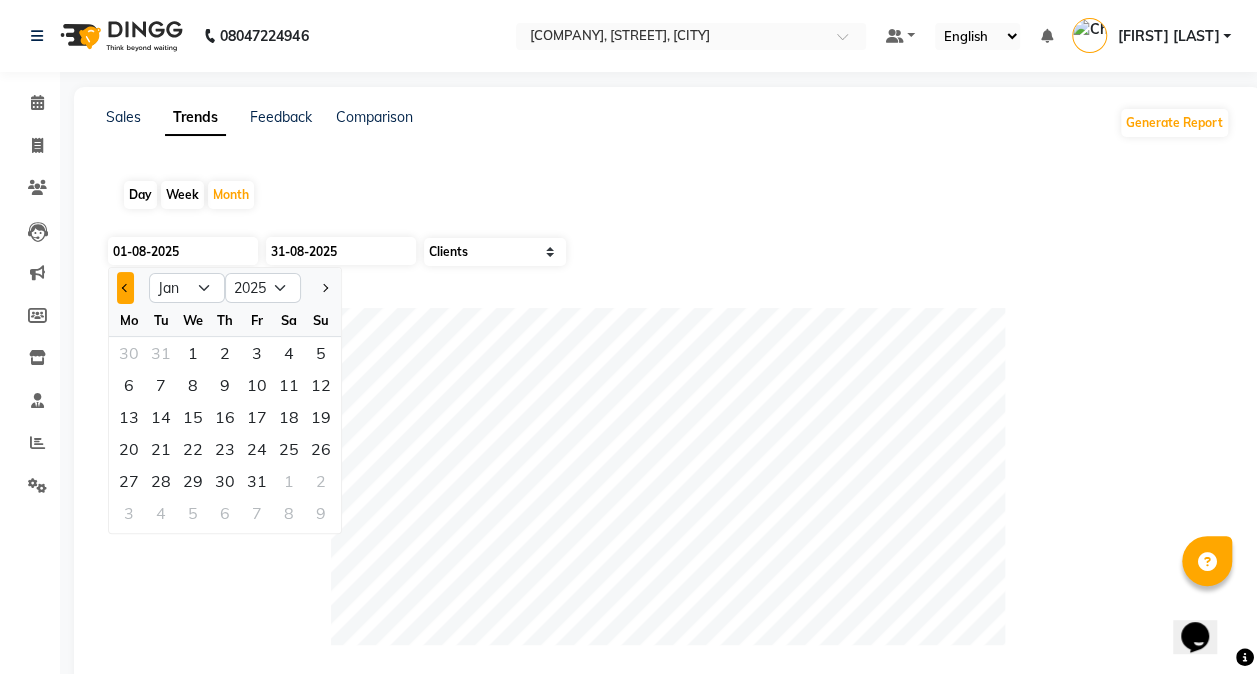 select on "12" 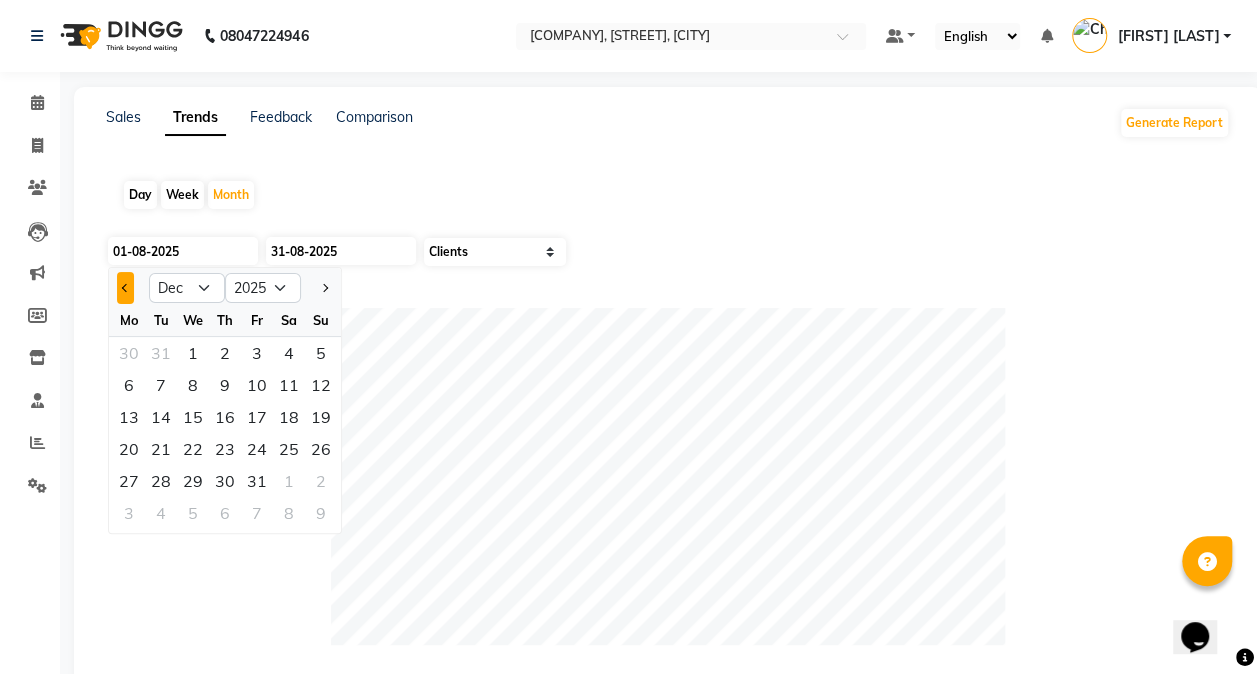 select on "2024" 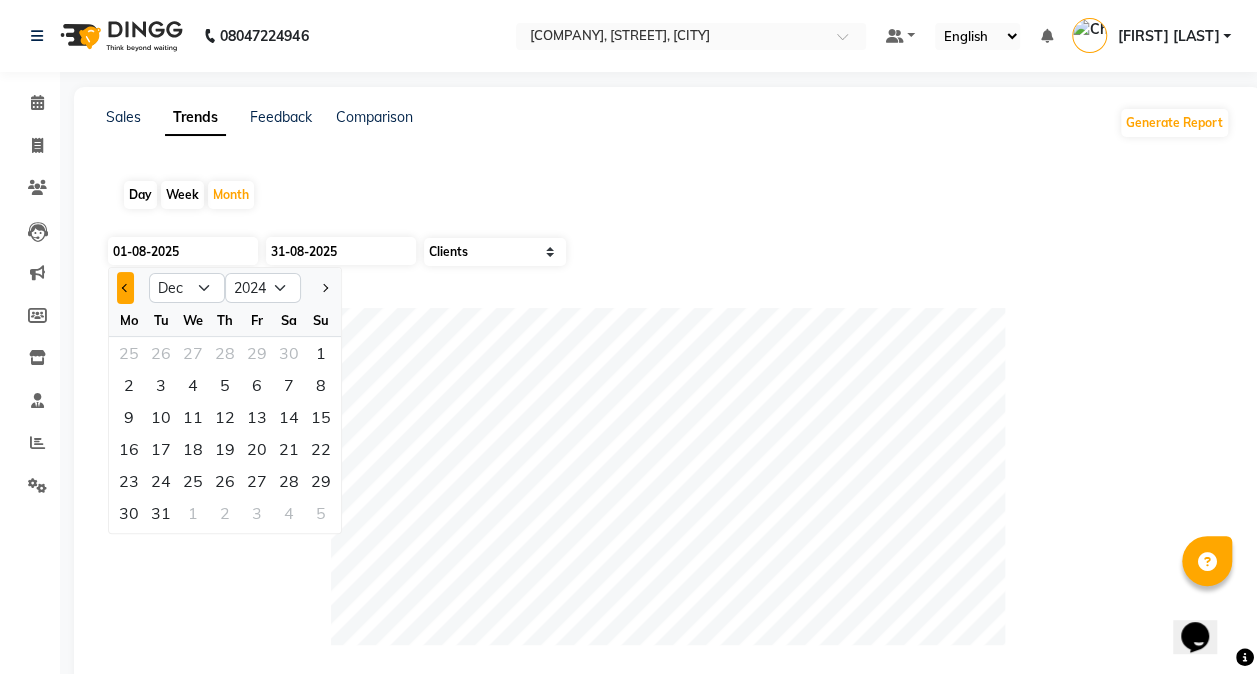 click 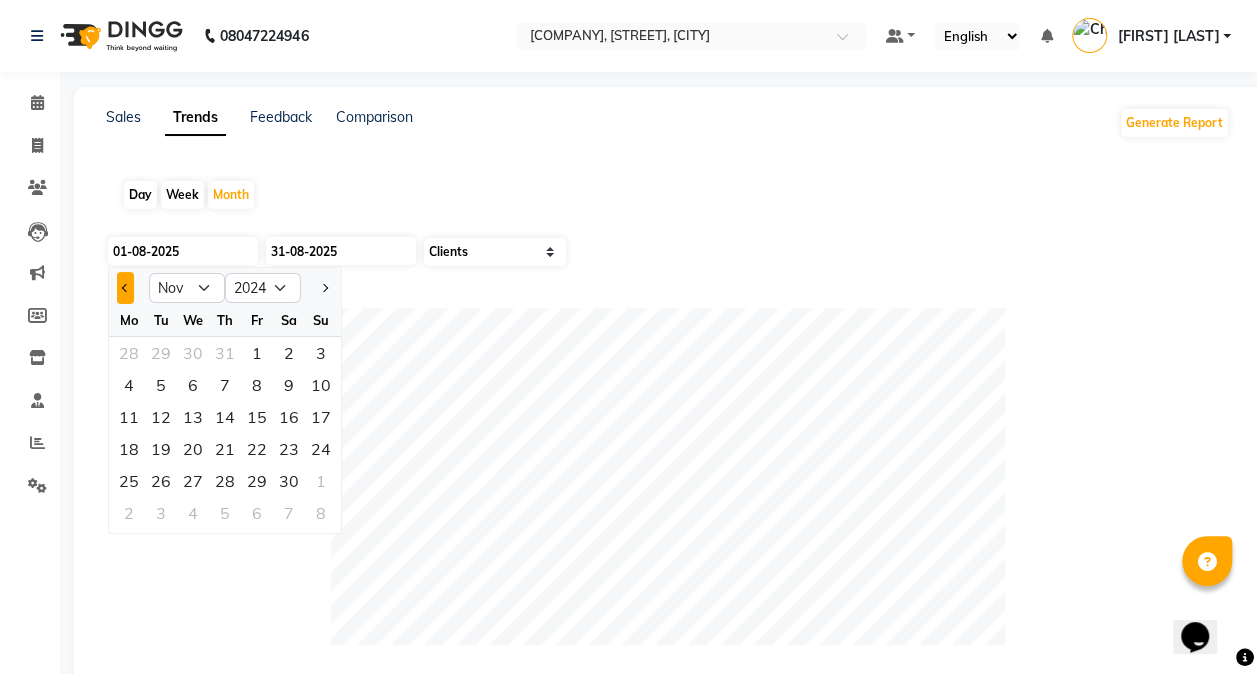 click 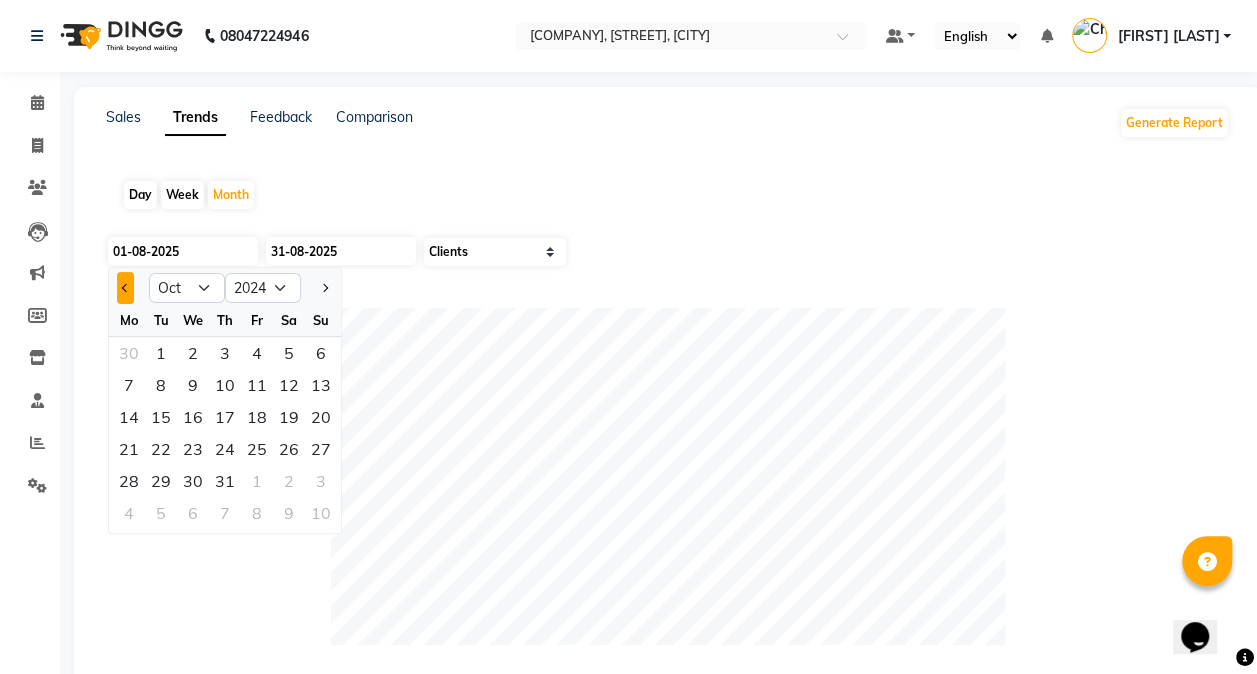 click 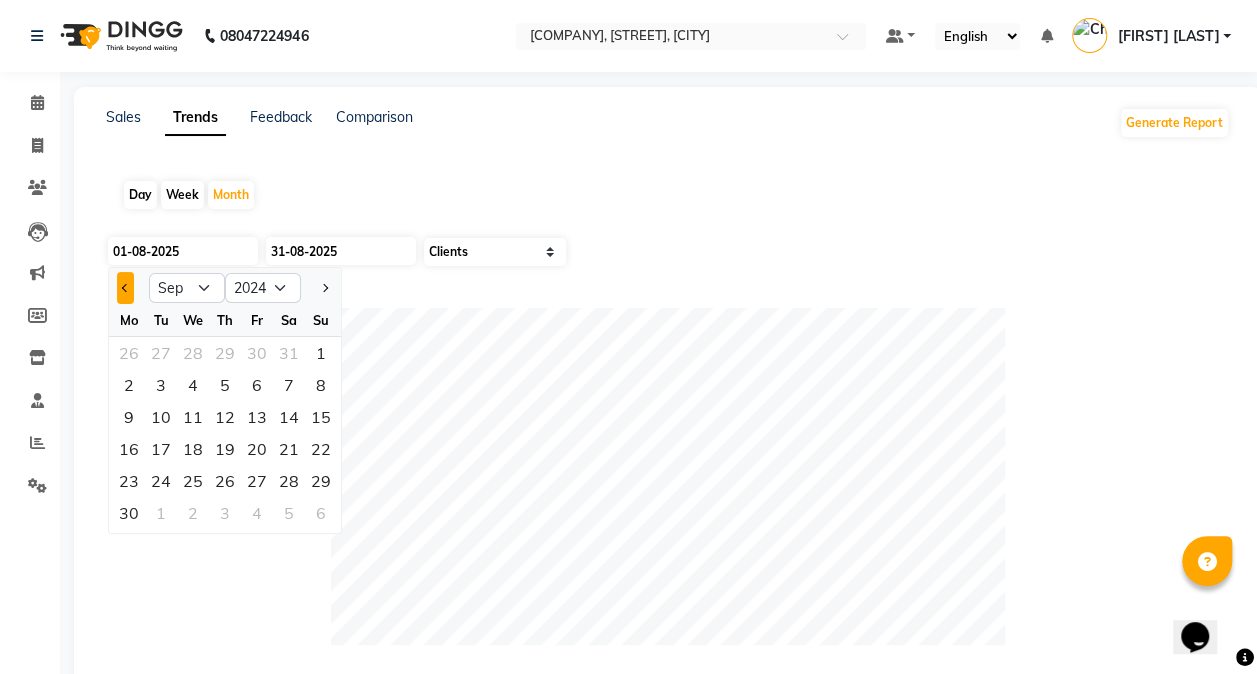 click 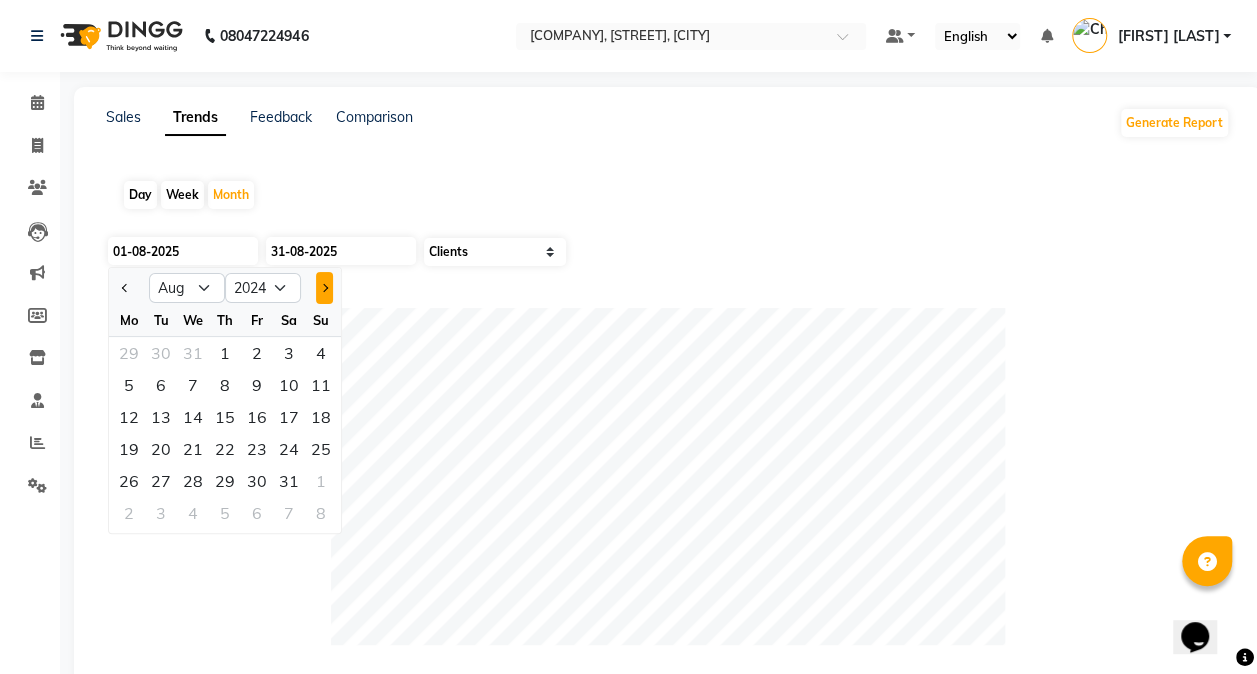 click 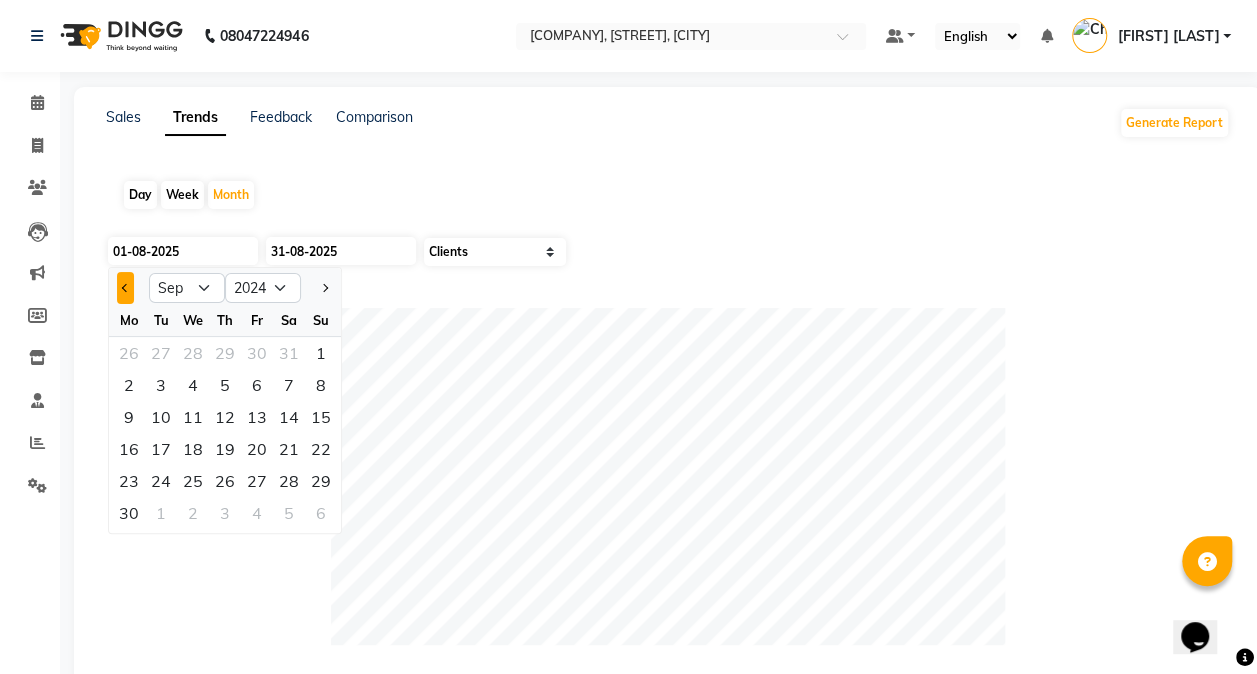 click 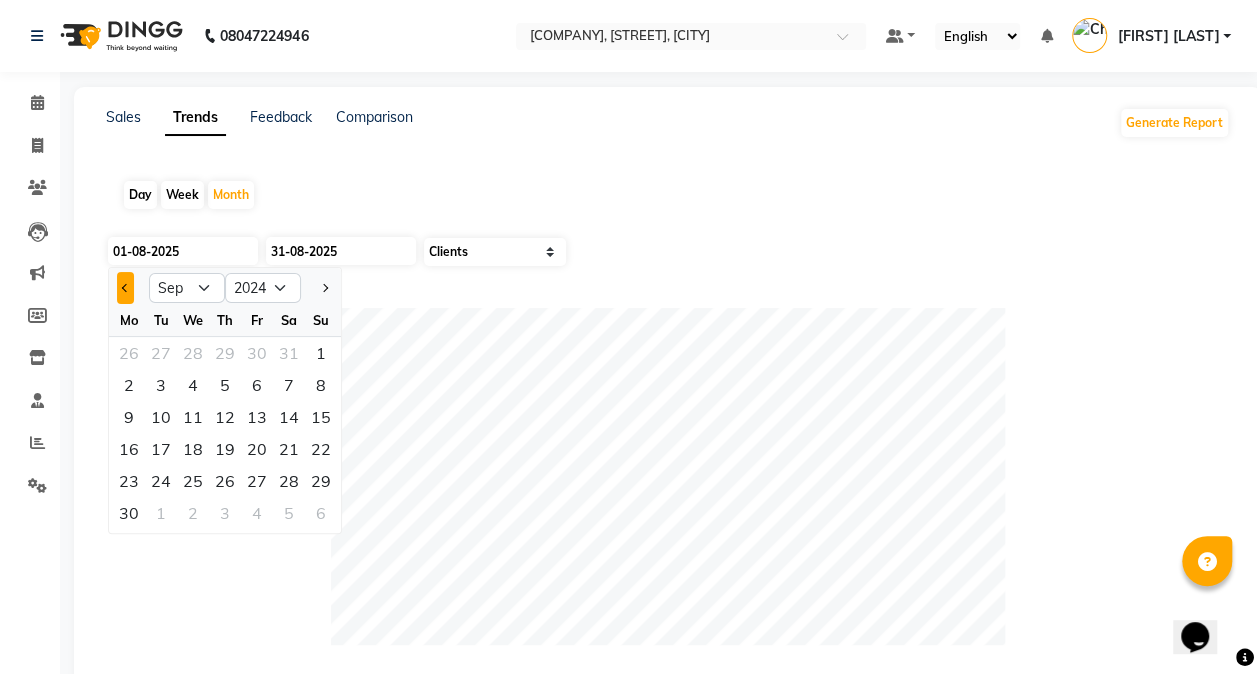 select on "8" 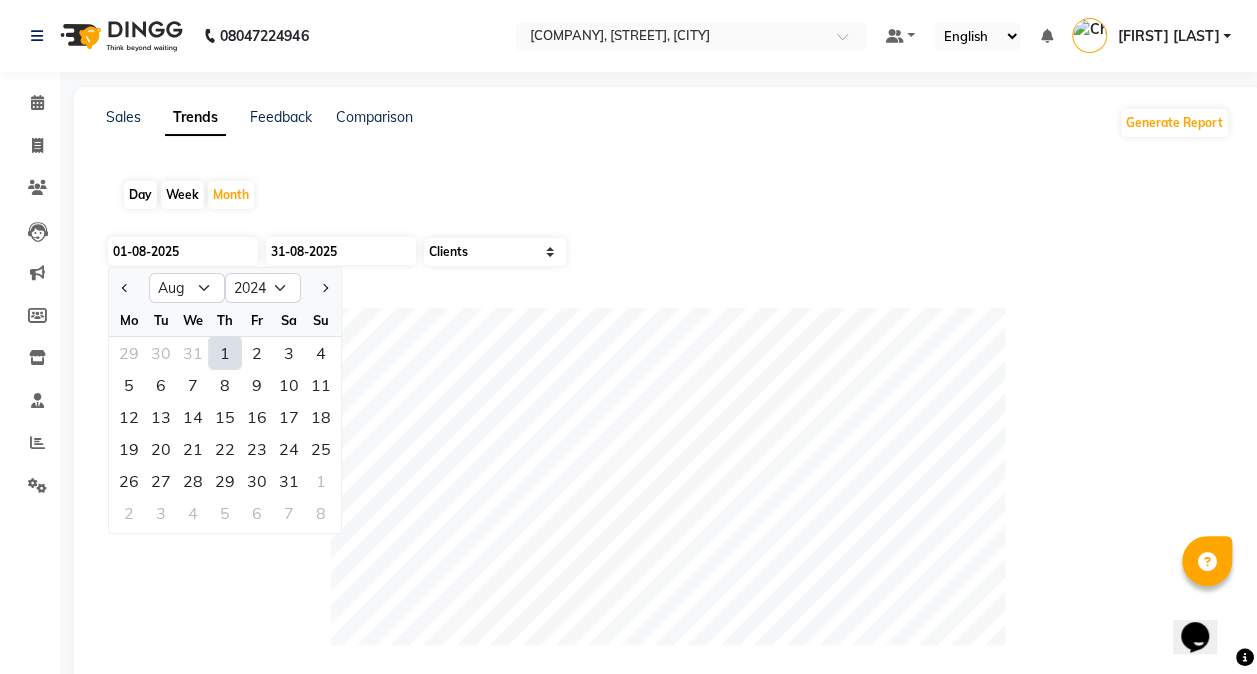 click on "1" 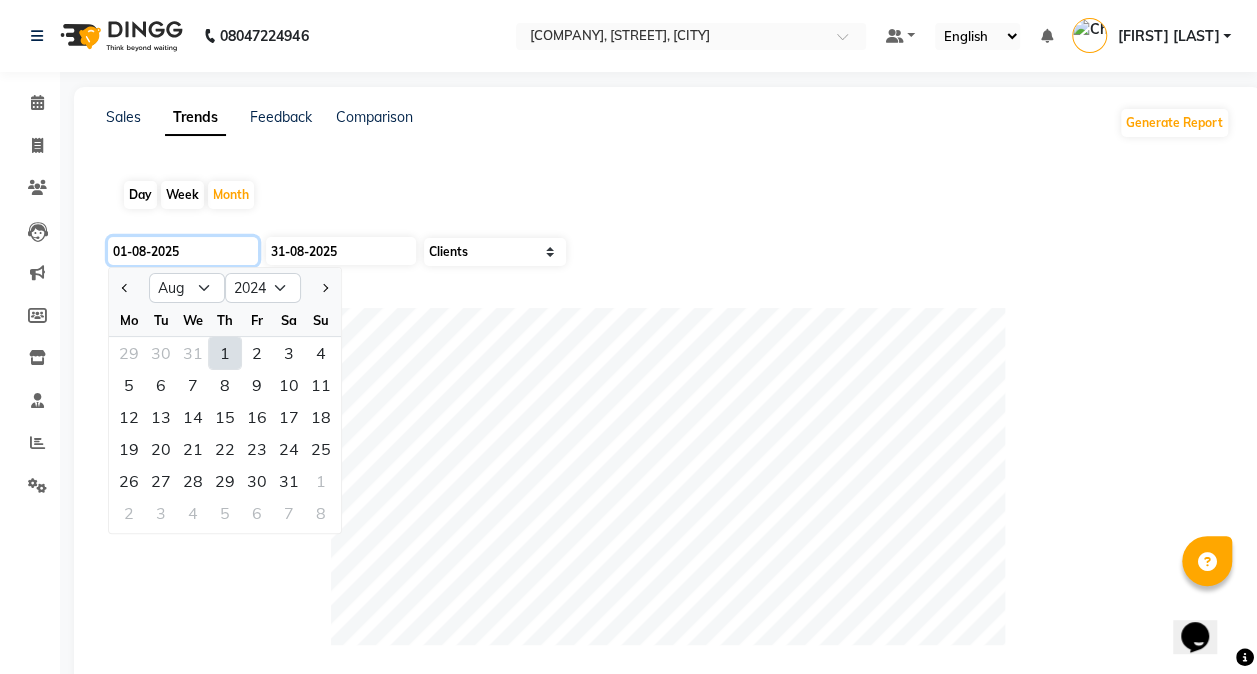 type on "01-08-2024" 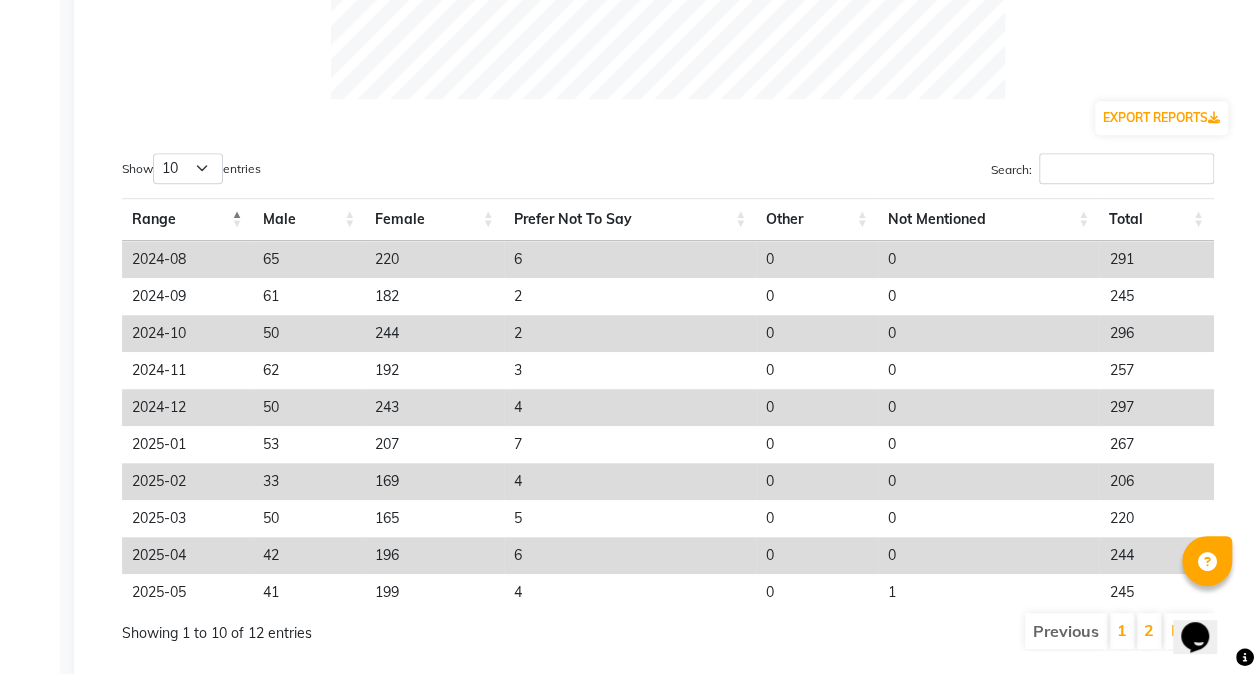 scroll, scrollTop: 544, scrollLeft: 0, axis: vertical 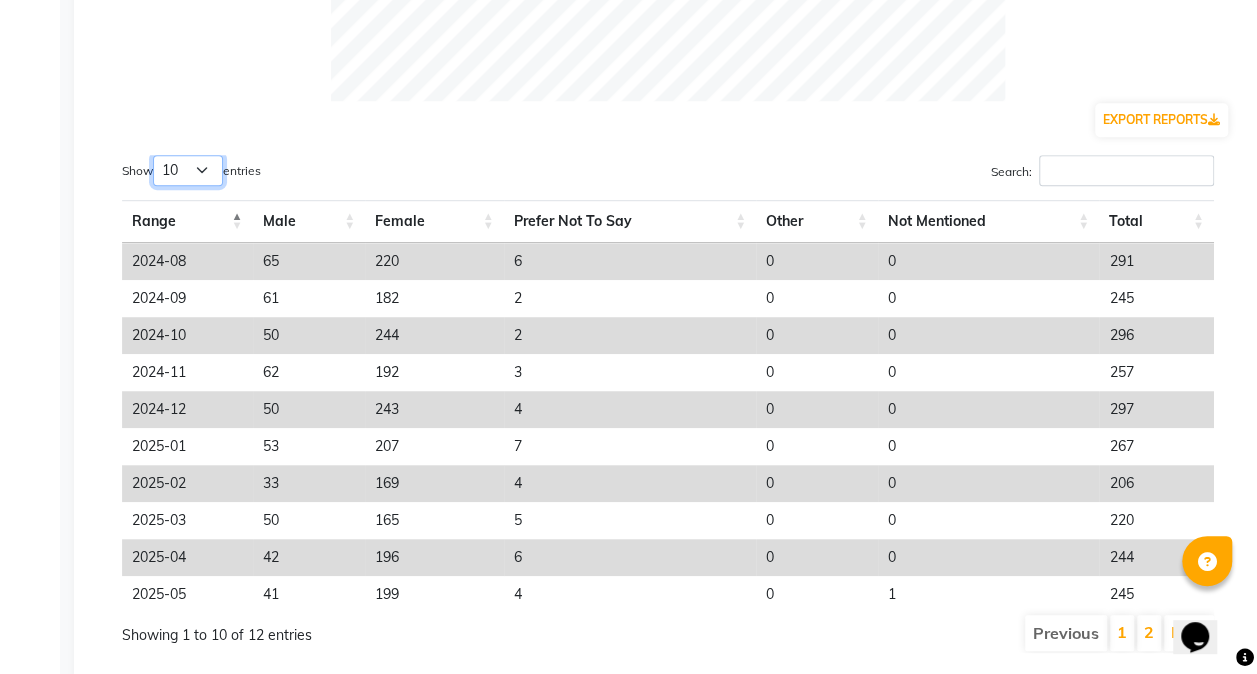 click on "10 25 50 100" at bounding box center (188, 170) 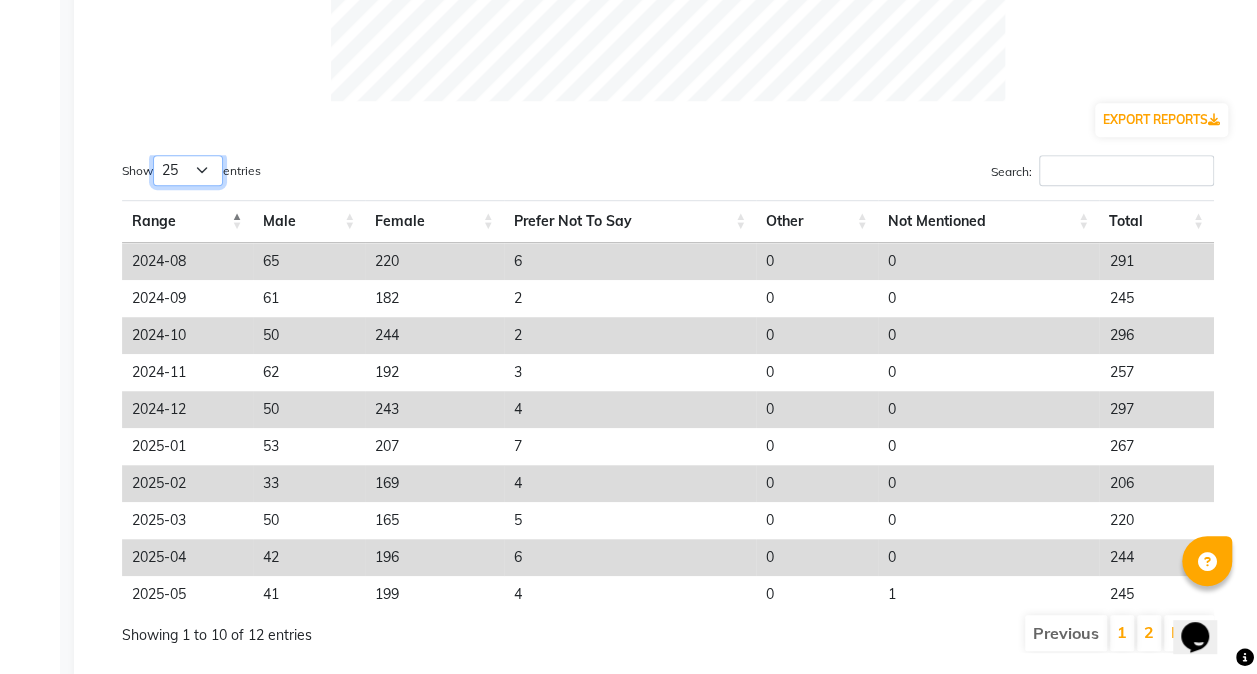 click on "10 25 50 100" at bounding box center [188, 170] 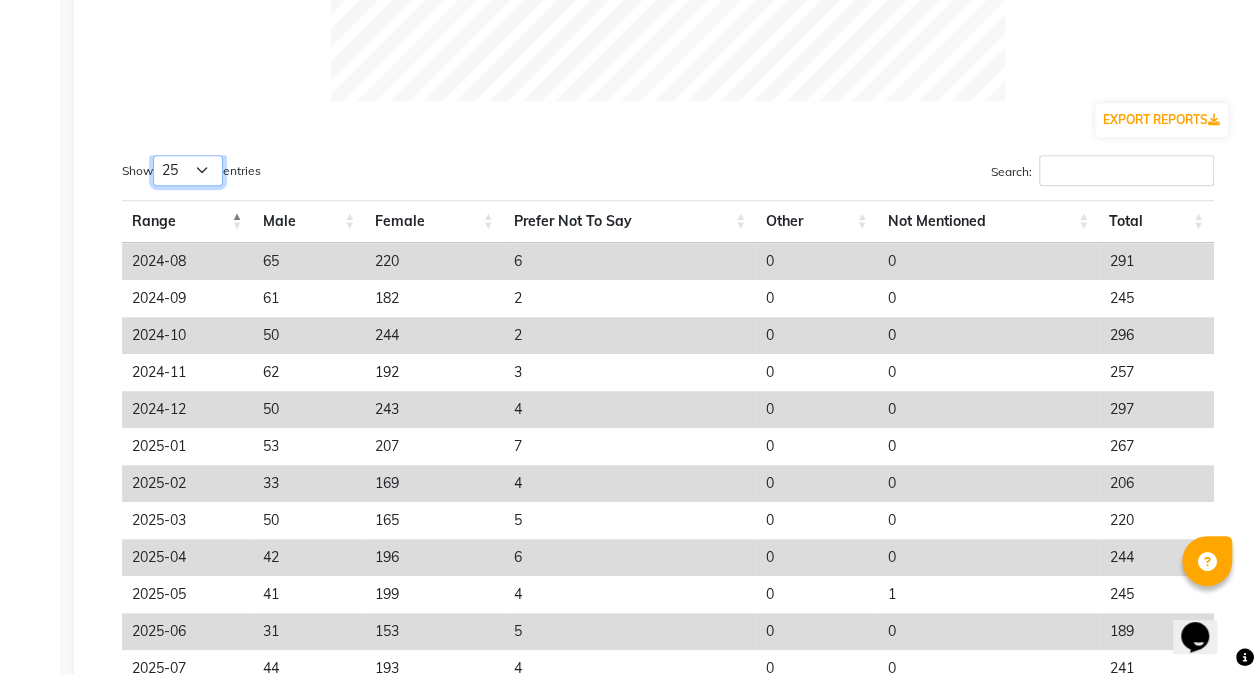 scroll, scrollTop: 676, scrollLeft: 0, axis: vertical 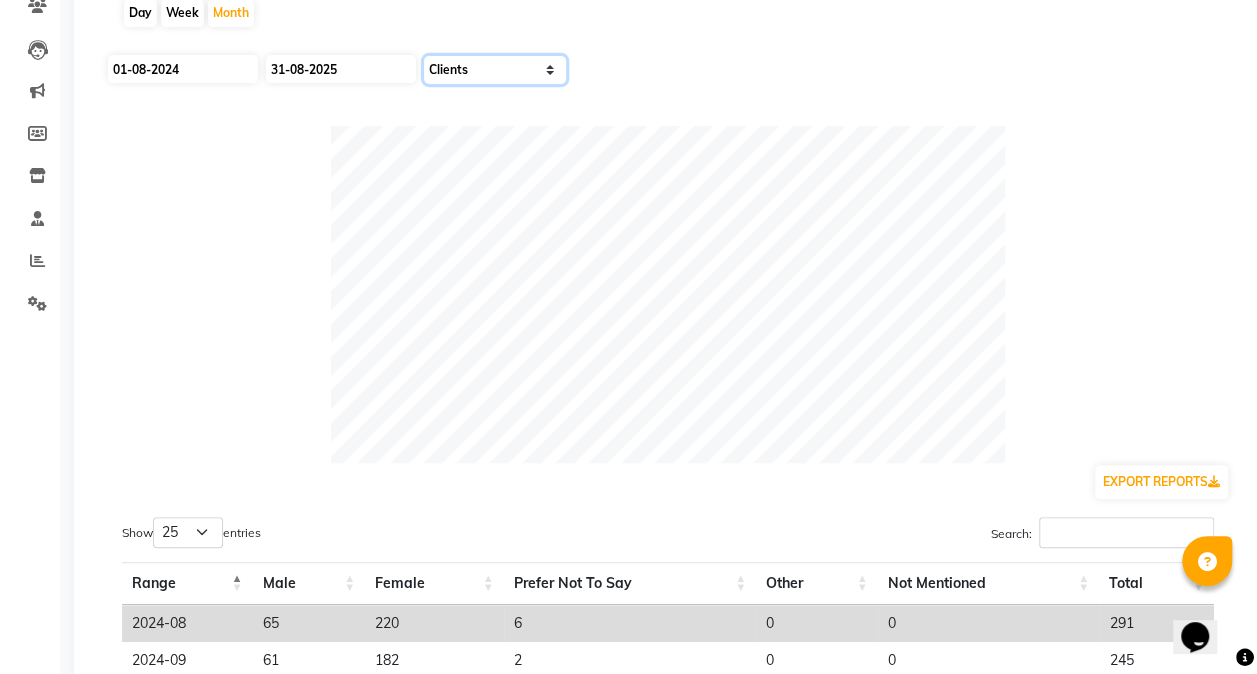 click on "Select Sales Clients" 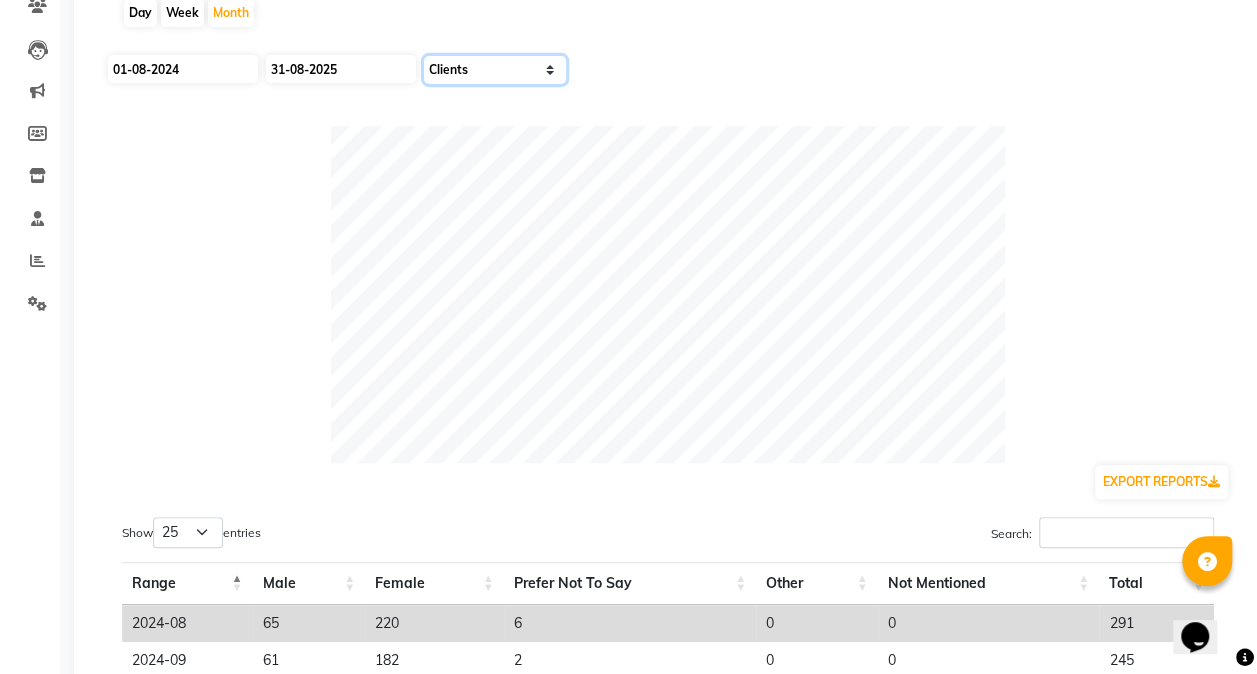 select on "by_all" 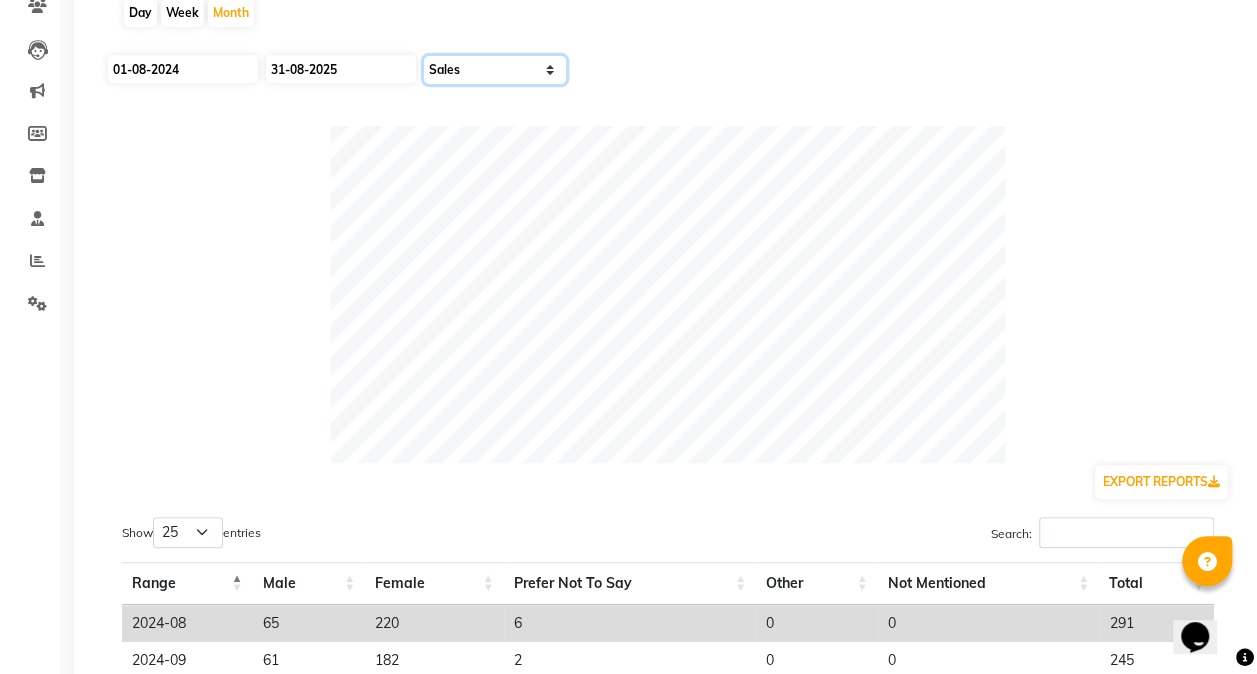 click on "Select Sales Clients" 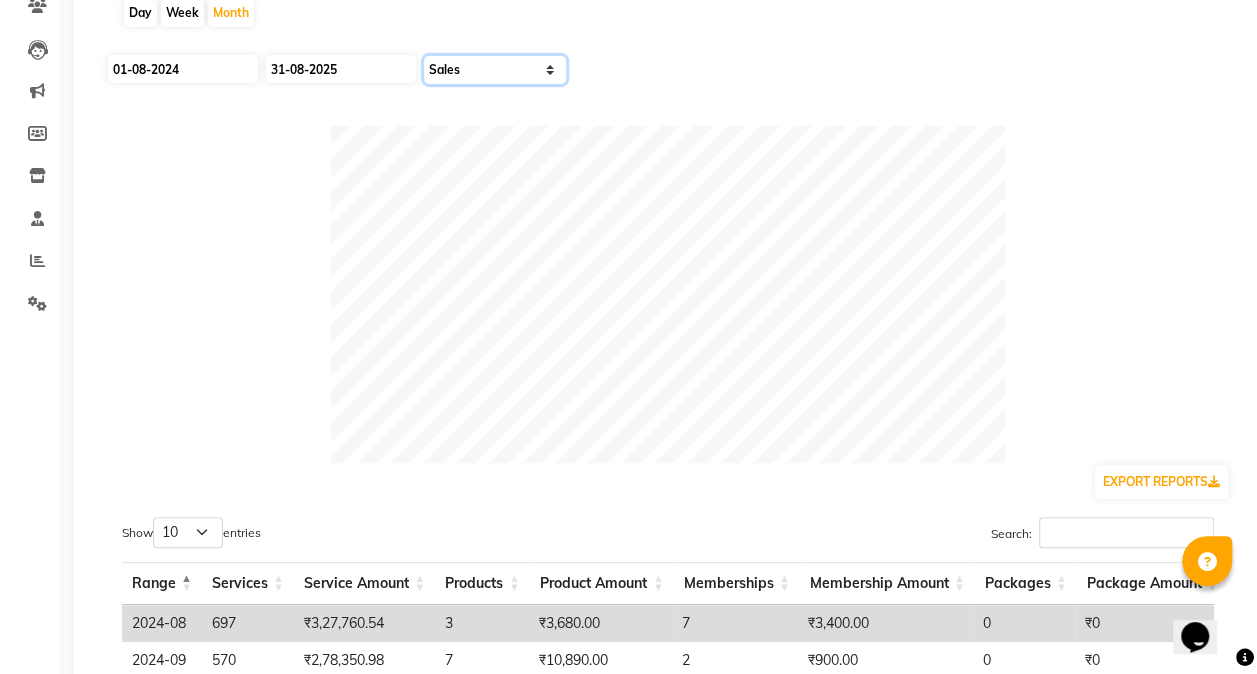 scroll, scrollTop: 0, scrollLeft: 0, axis: both 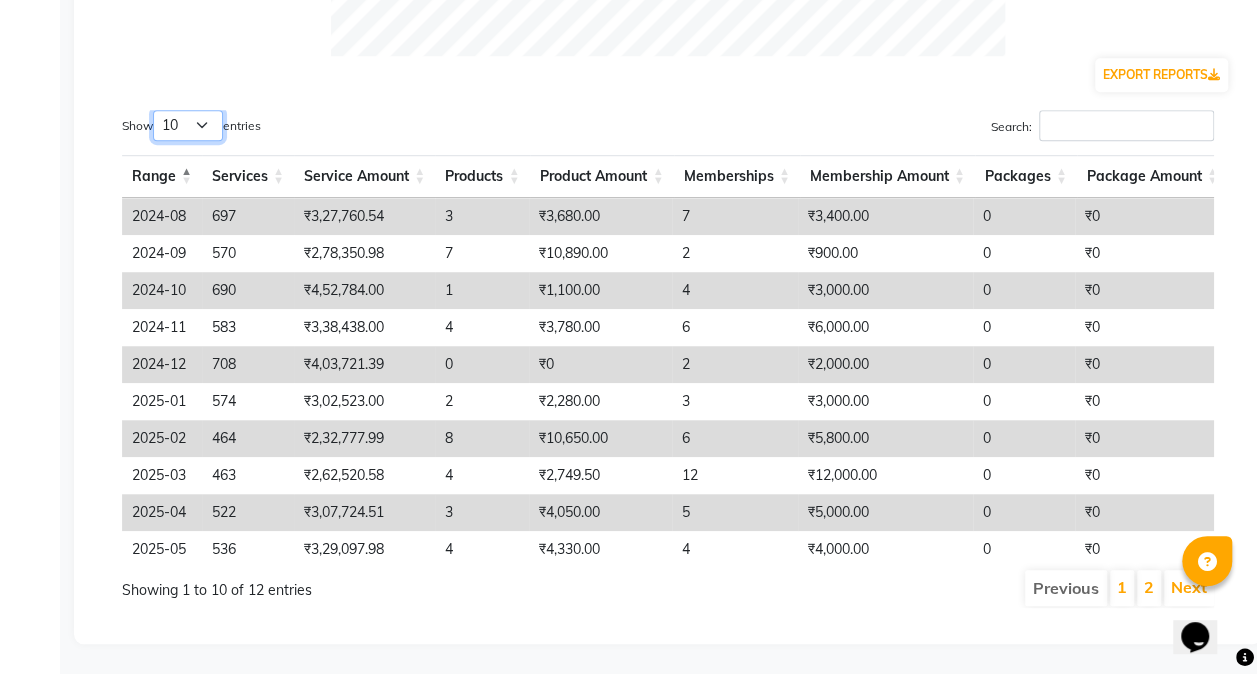 click on "10 25 50 100" at bounding box center [188, 125] 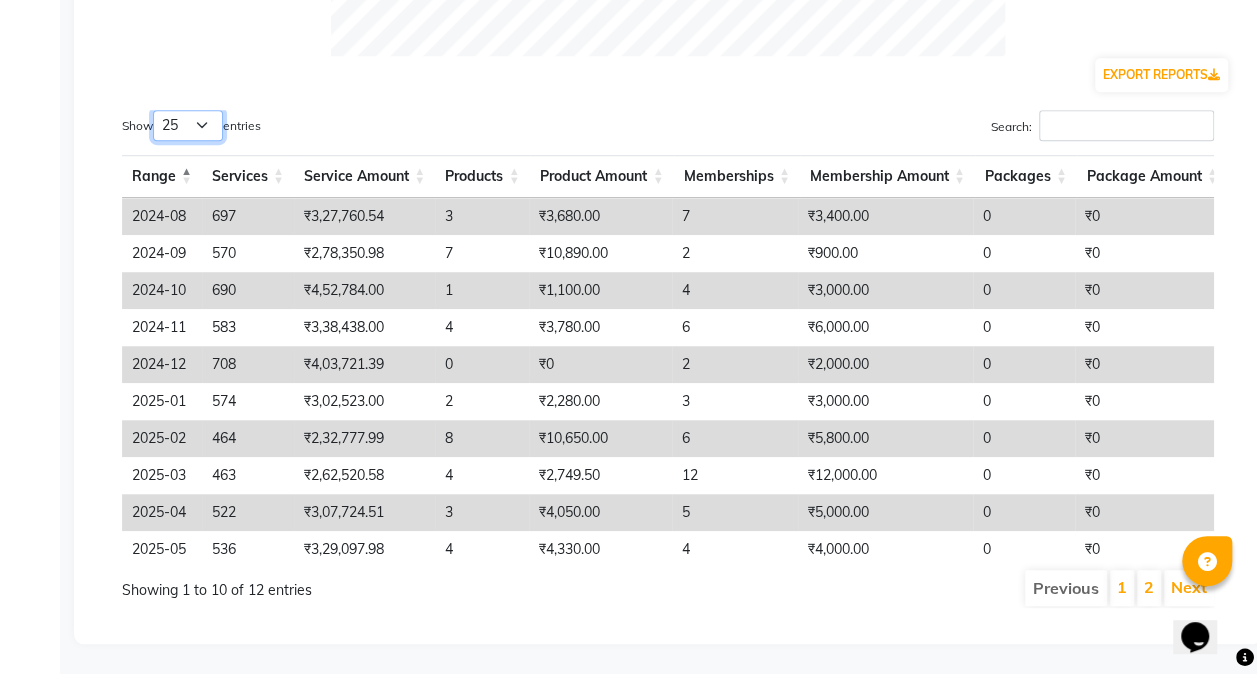 click on "10 25 50 100" at bounding box center (188, 125) 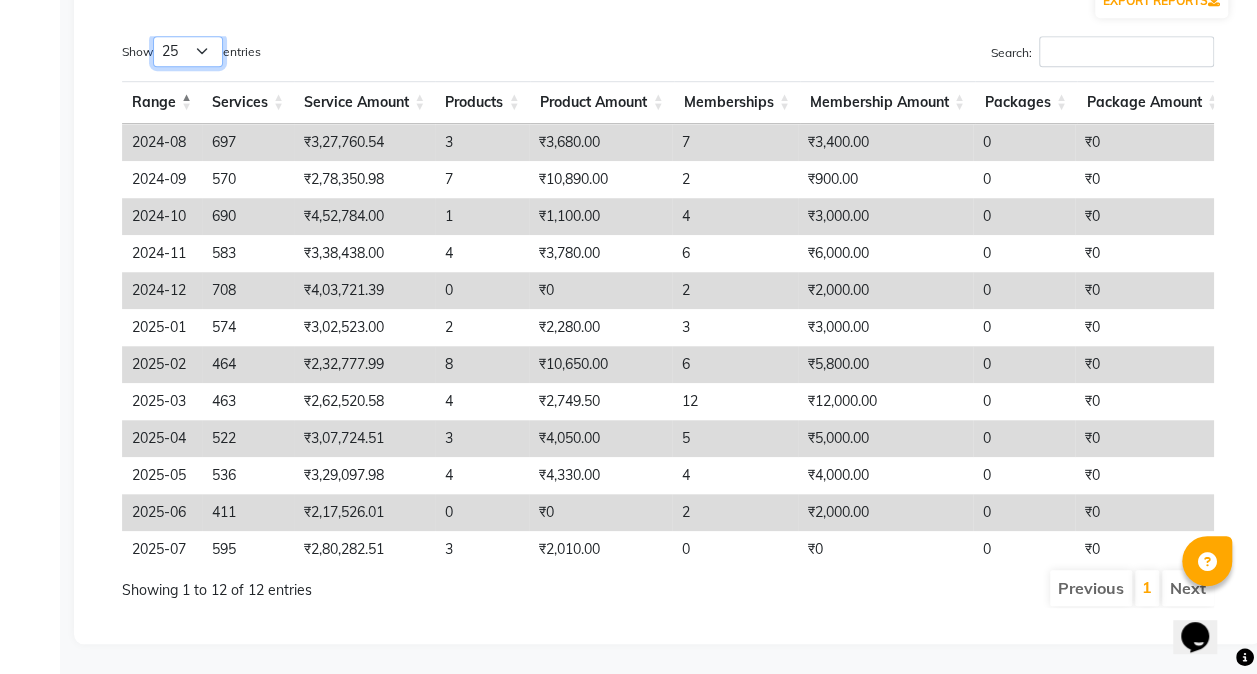 scroll, scrollTop: 691, scrollLeft: 0, axis: vertical 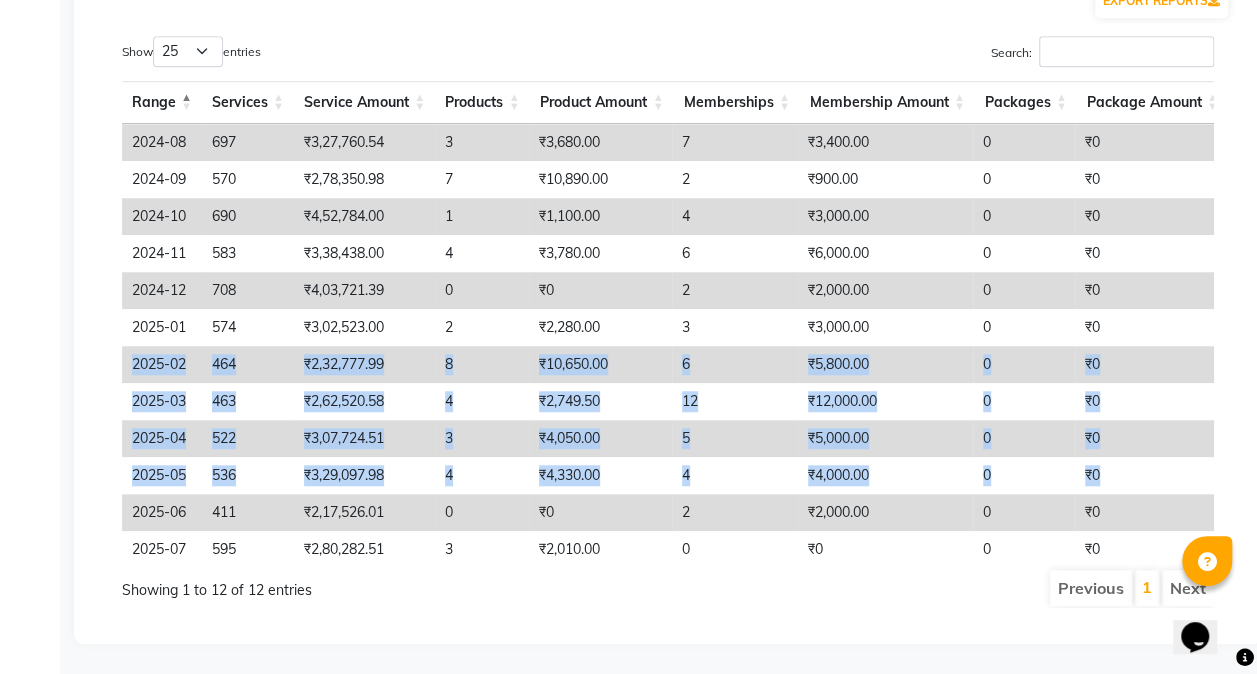 drag, startPoint x: 1250, startPoint y: 435, endPoint x: 1275, endPoint y: 298, distance: 139.26234 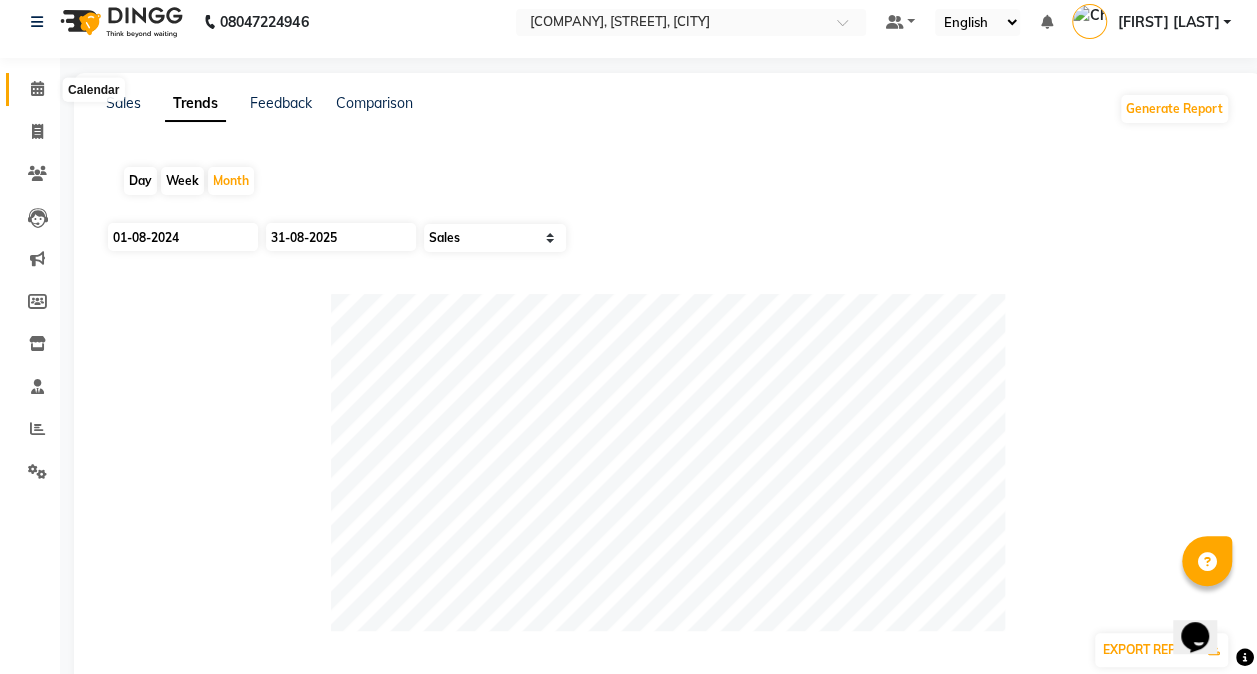 click 